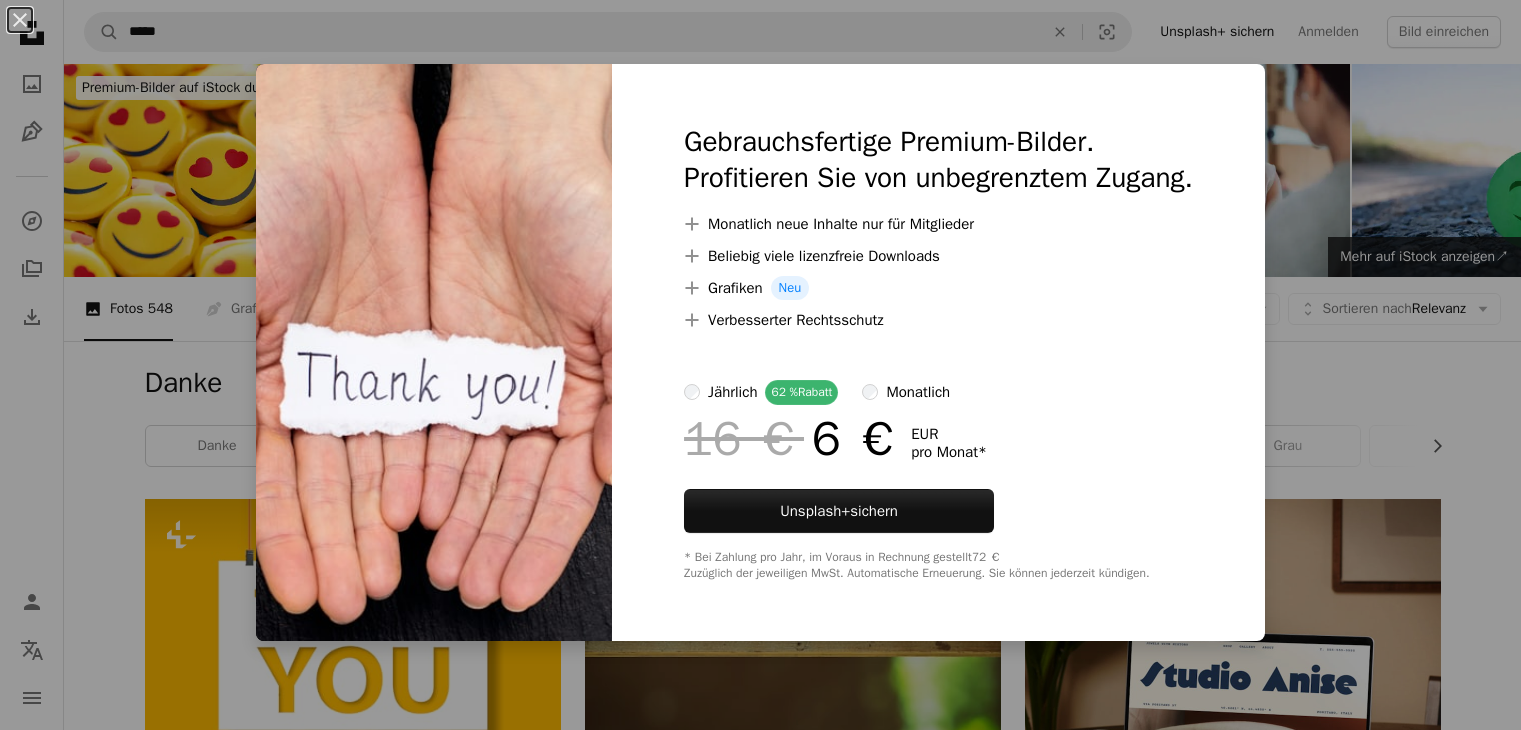 scroll, scrollTop: 500, scrollLeft: 0, axis: vertical 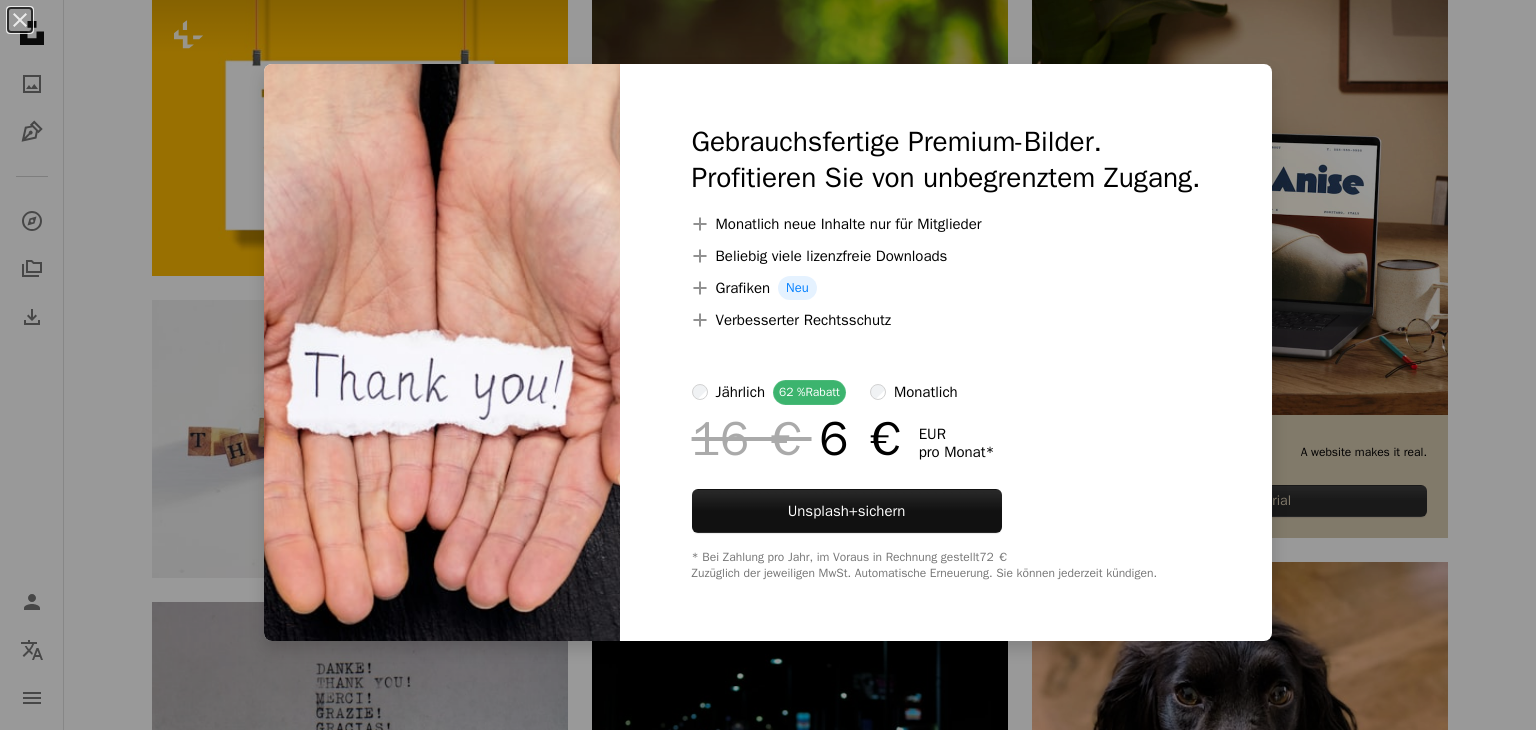 click on "An X shape Gebrauchsfertige Premium-Bilder. Profitieren Sie von unbegrenztem Zugang. A plus sign Monatlich neue Inhalte nur für Mitglieder A plus sign Beliebig viele lizenzfreie Downloads A plus sign Grafiken  Neu A plus sign Verbesserter Rechtsschutz jährlich 62 %  Rabatt monatlich 16 €   6 € EUR pro Monat * Unsplash+  sichern * Bei Zahlung pro Jahr, im Voraus in Rechnung gestellt  72 € Zuzüglich der jeweiligen MwSt. Automatische Erneuerung. Sie können jederzeit kündigen." at bounding box center (768, 365) 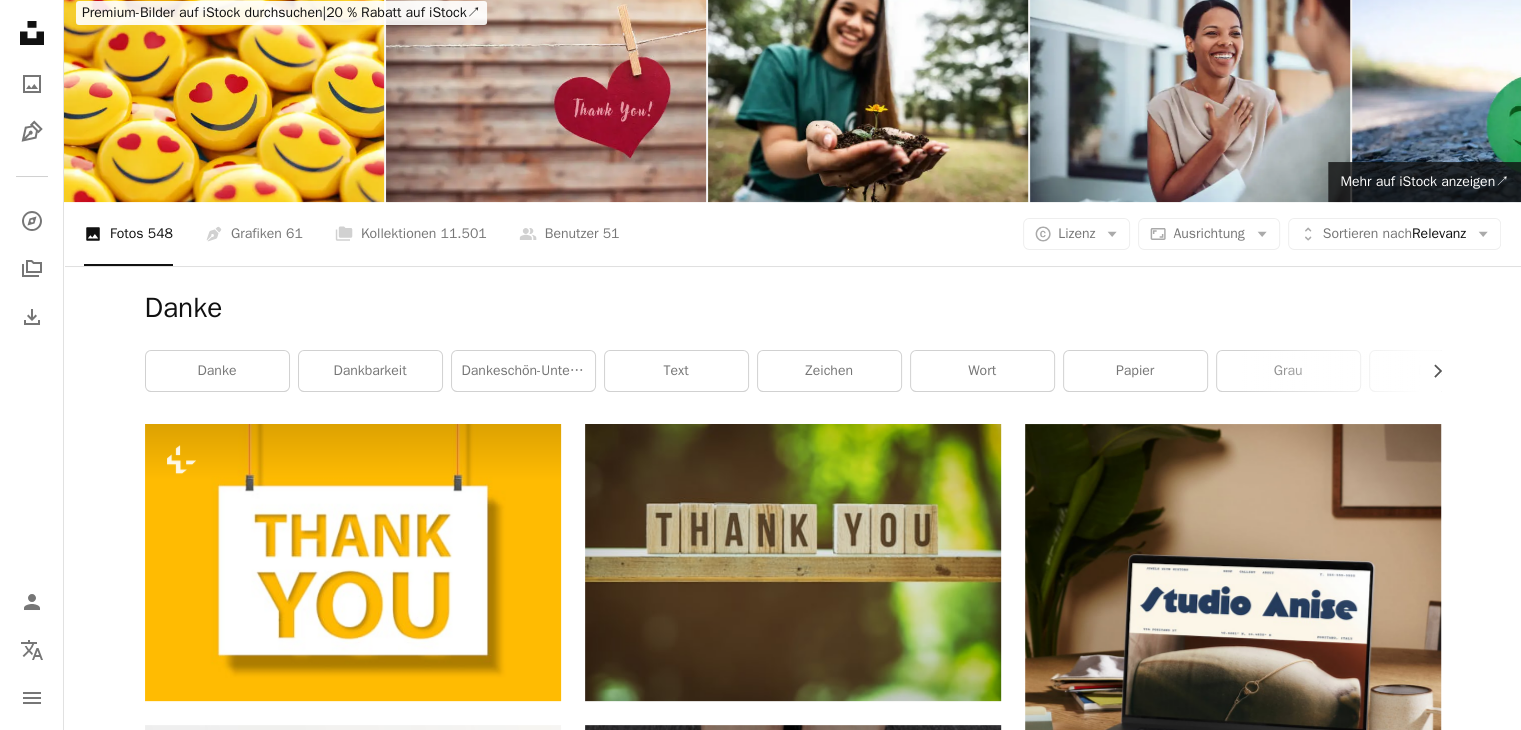scroll, scrollTop: 0, scrollLeft: 0, axis: both 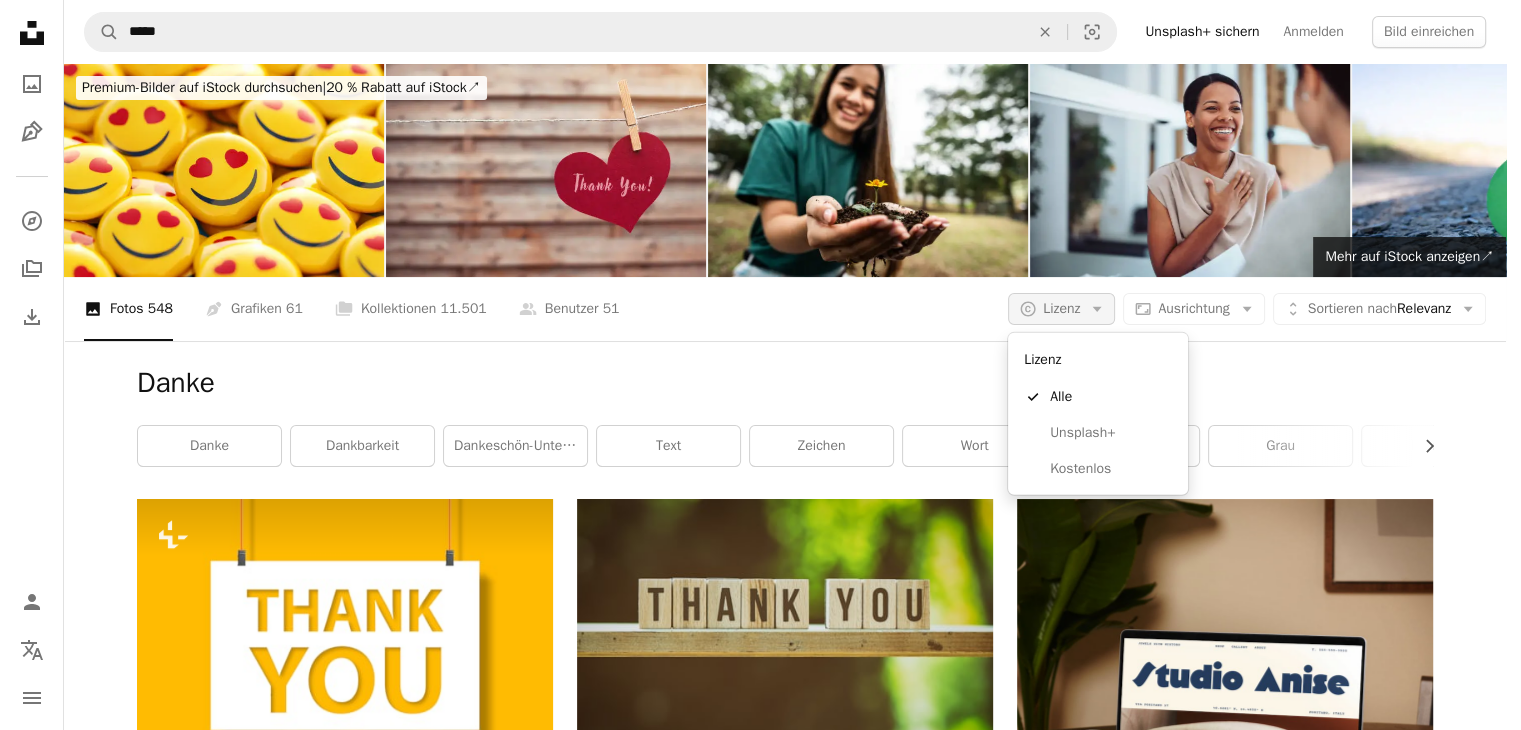 click on "Lizenz" at bounding box center (1061, 308) 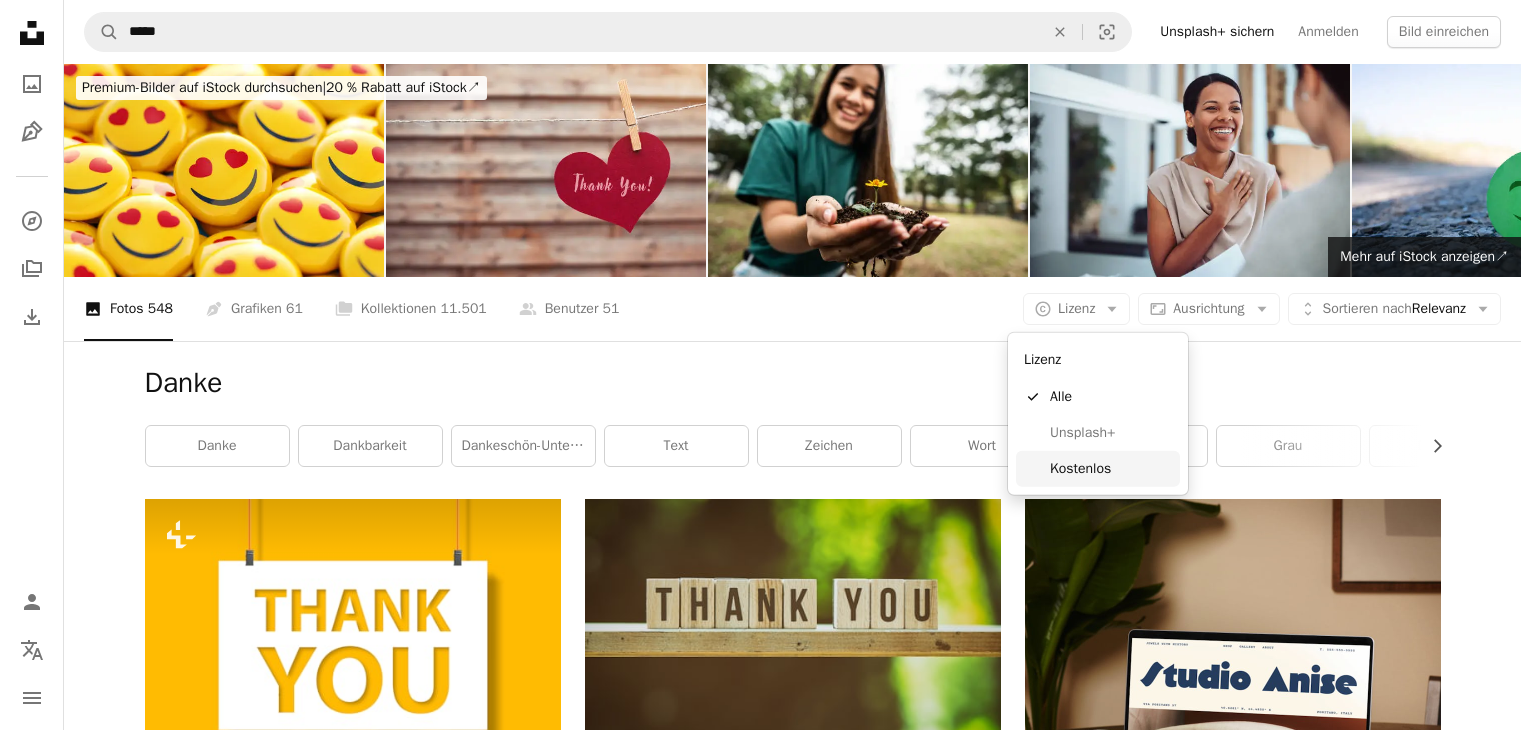 click on "Kostenlos" at bounding box center [1111, 469] 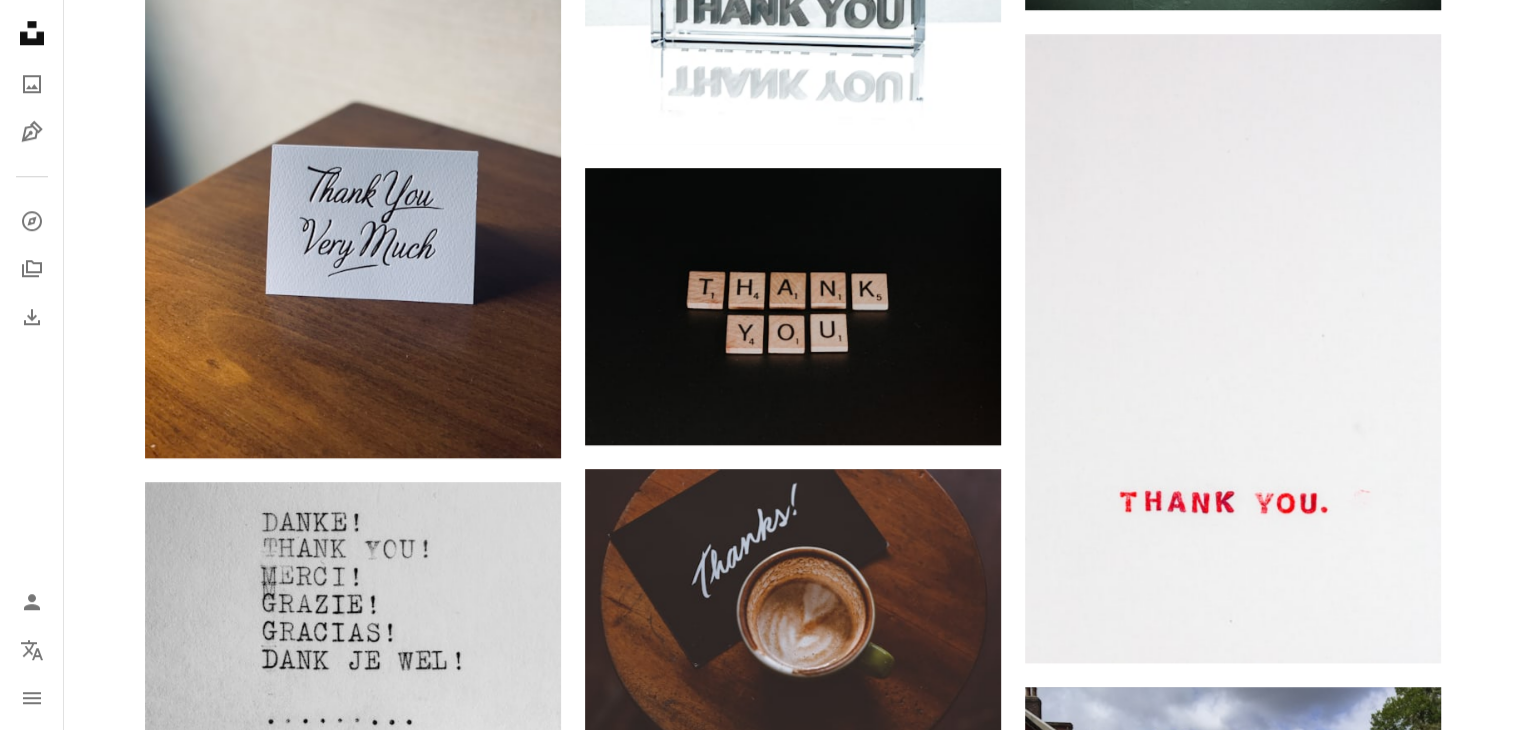 scroll, scrollTop: 1800, scrollLeft: 0, axis: vertical 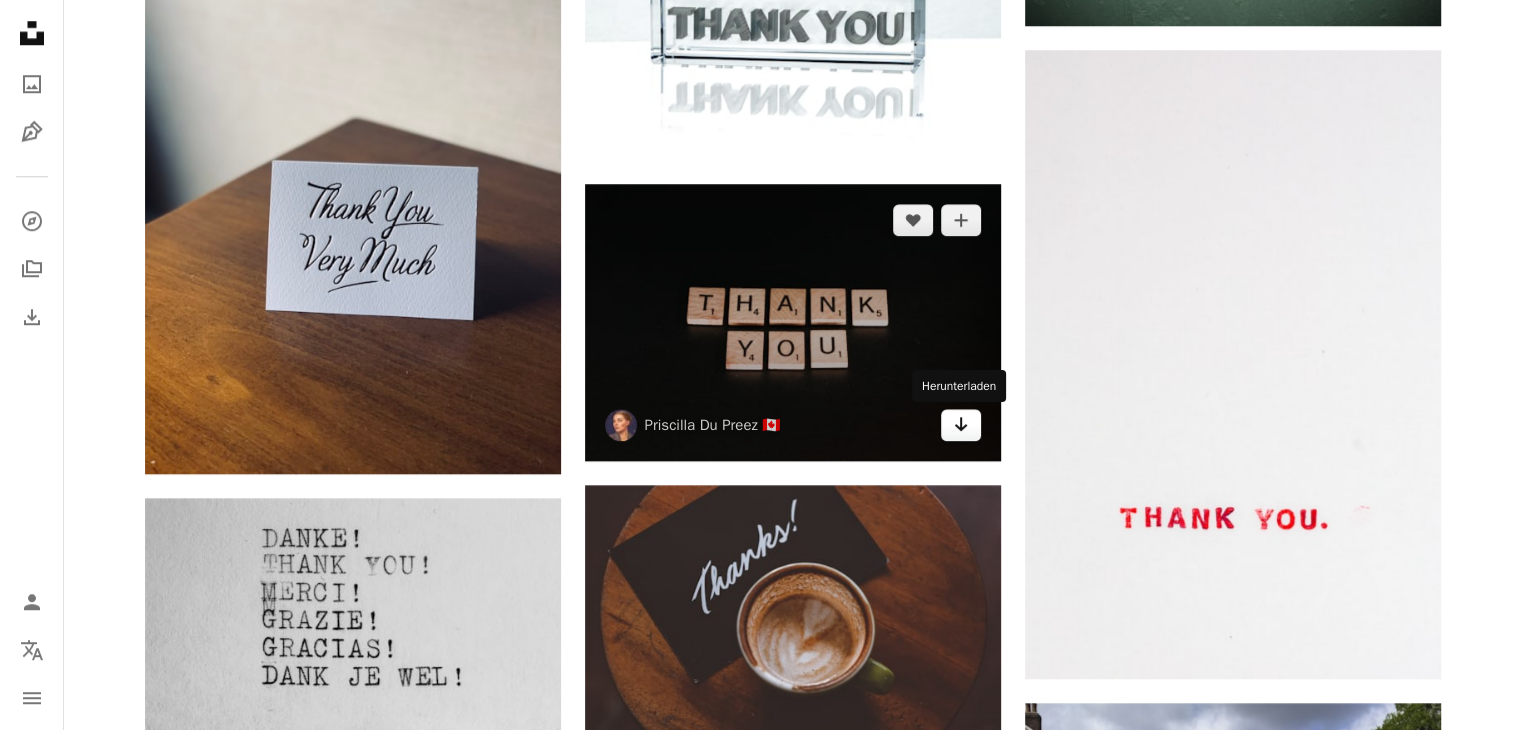 click on "Arrow pointing down" 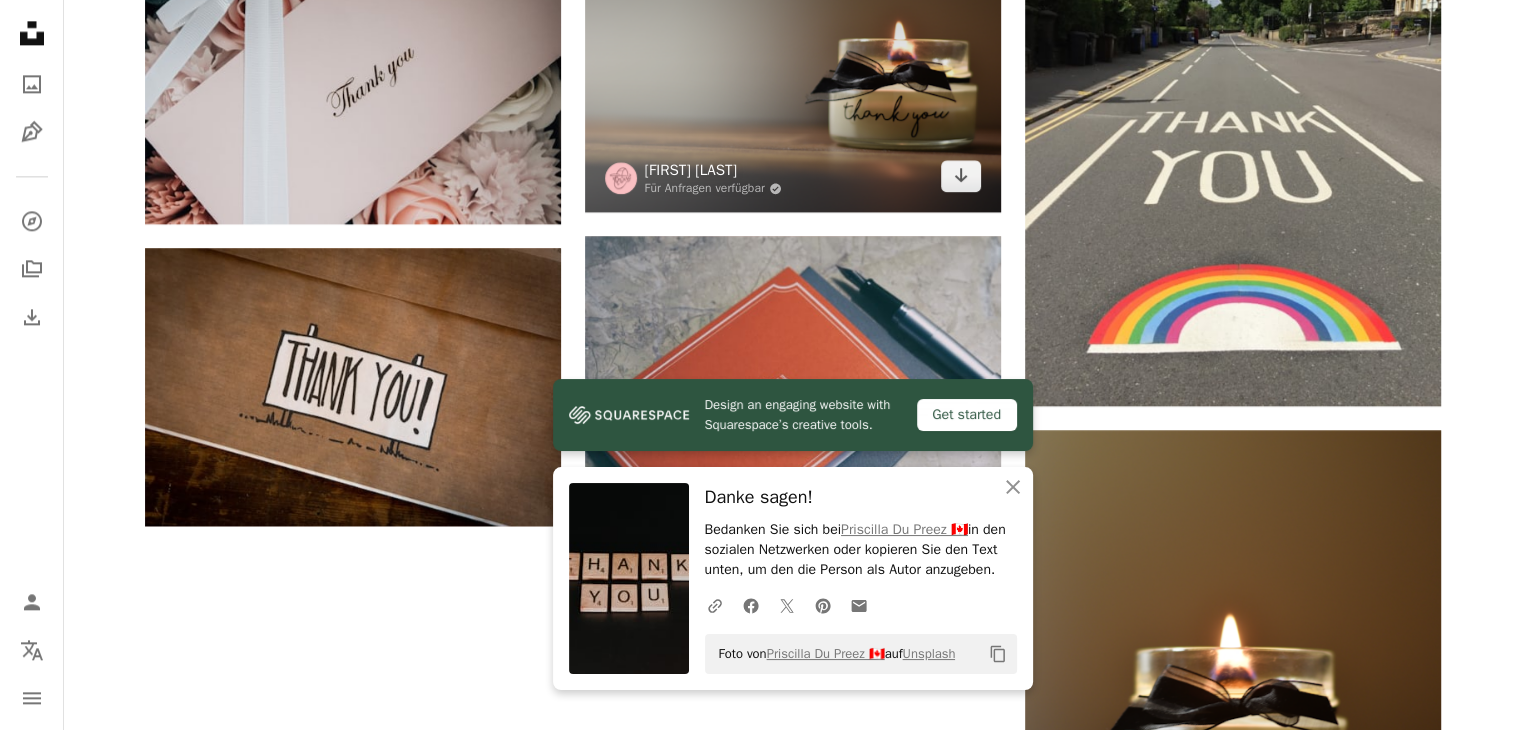scroll, scrollTop: 2700, scrollLeft: 0, axis: vertical 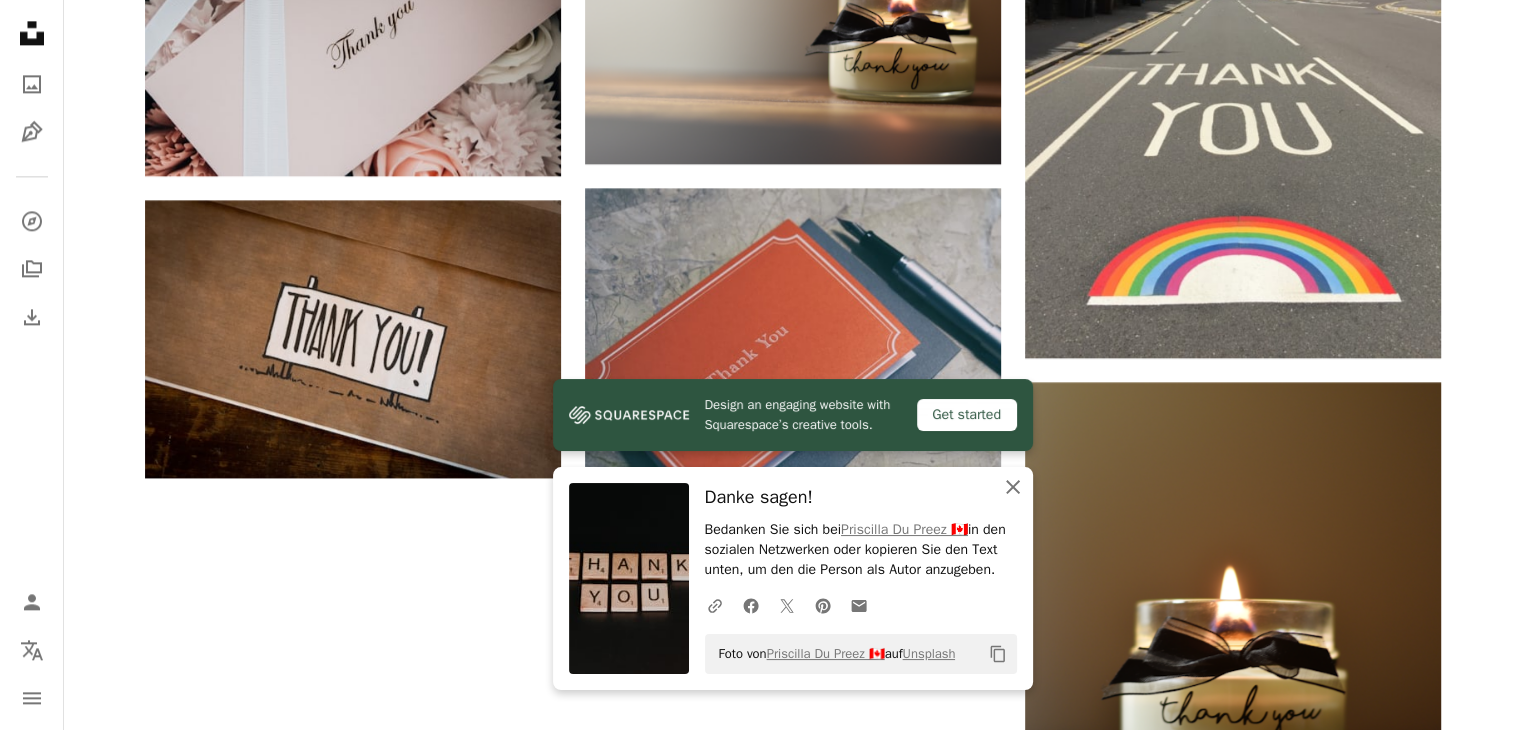 click on "An X shape" 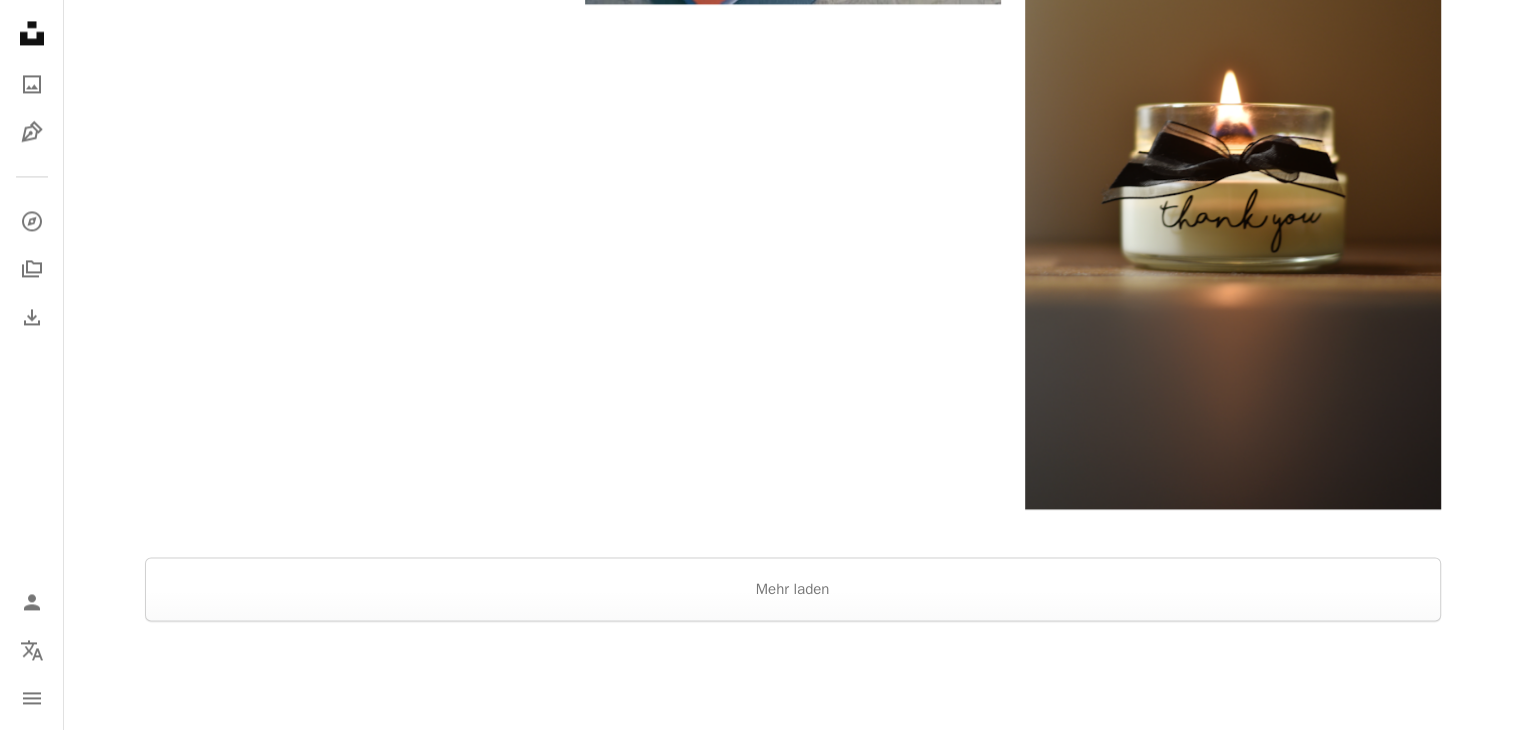 scroll, scrollTop: 3200, scrollLeft: 0, axis: vertical 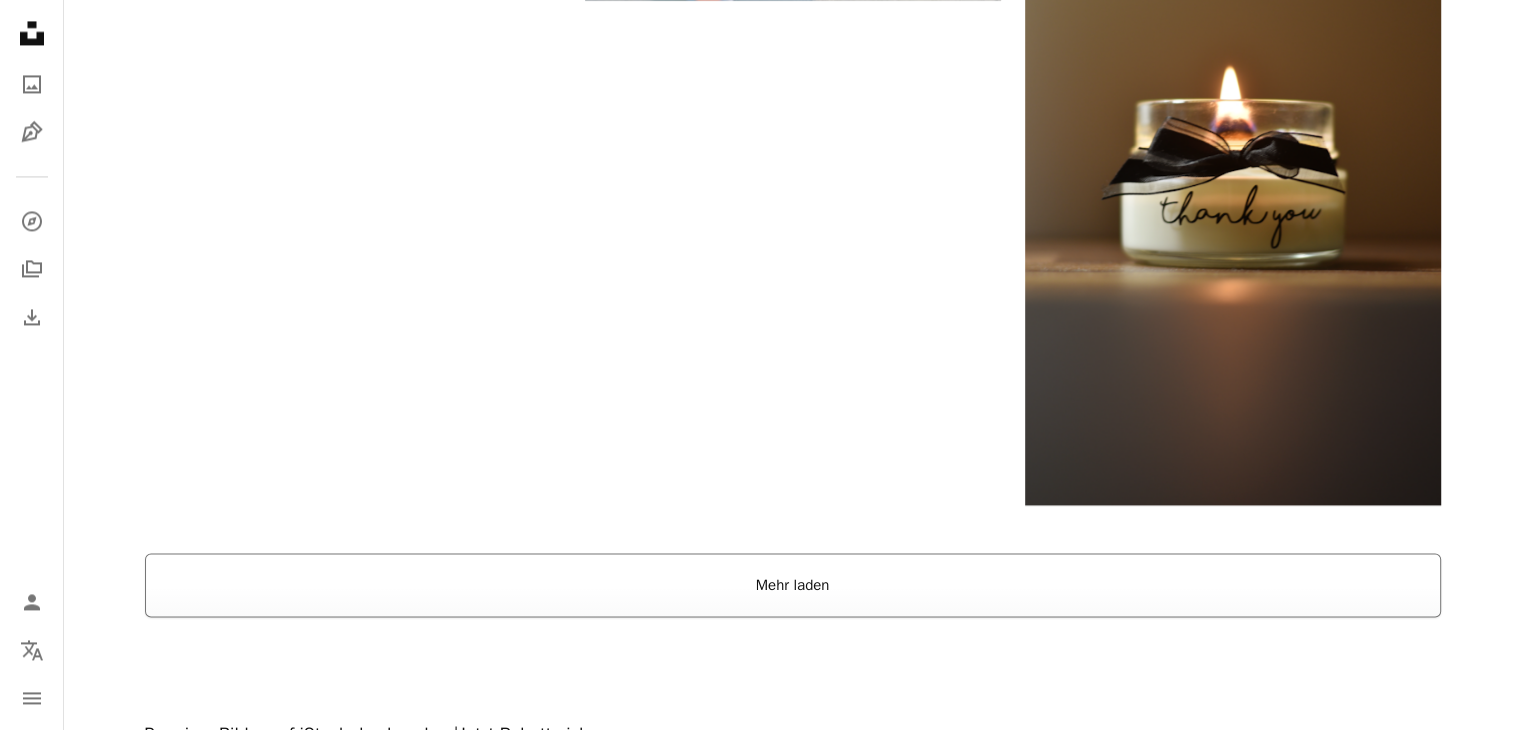 click on "Mehr laden" at bounding box center (793, 585) 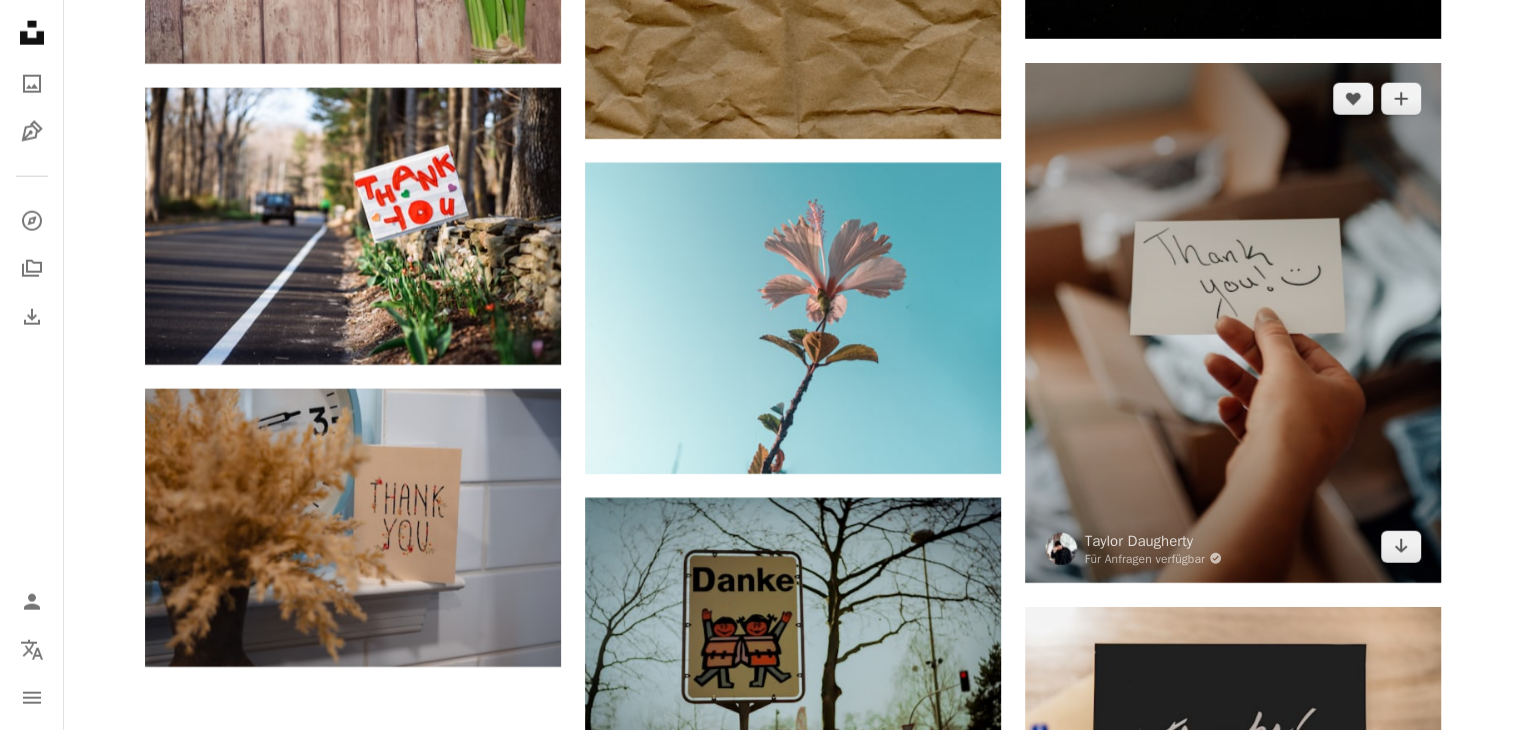 scroll, scrollTop: 5200, scrollLeft: 0, axis: vertical 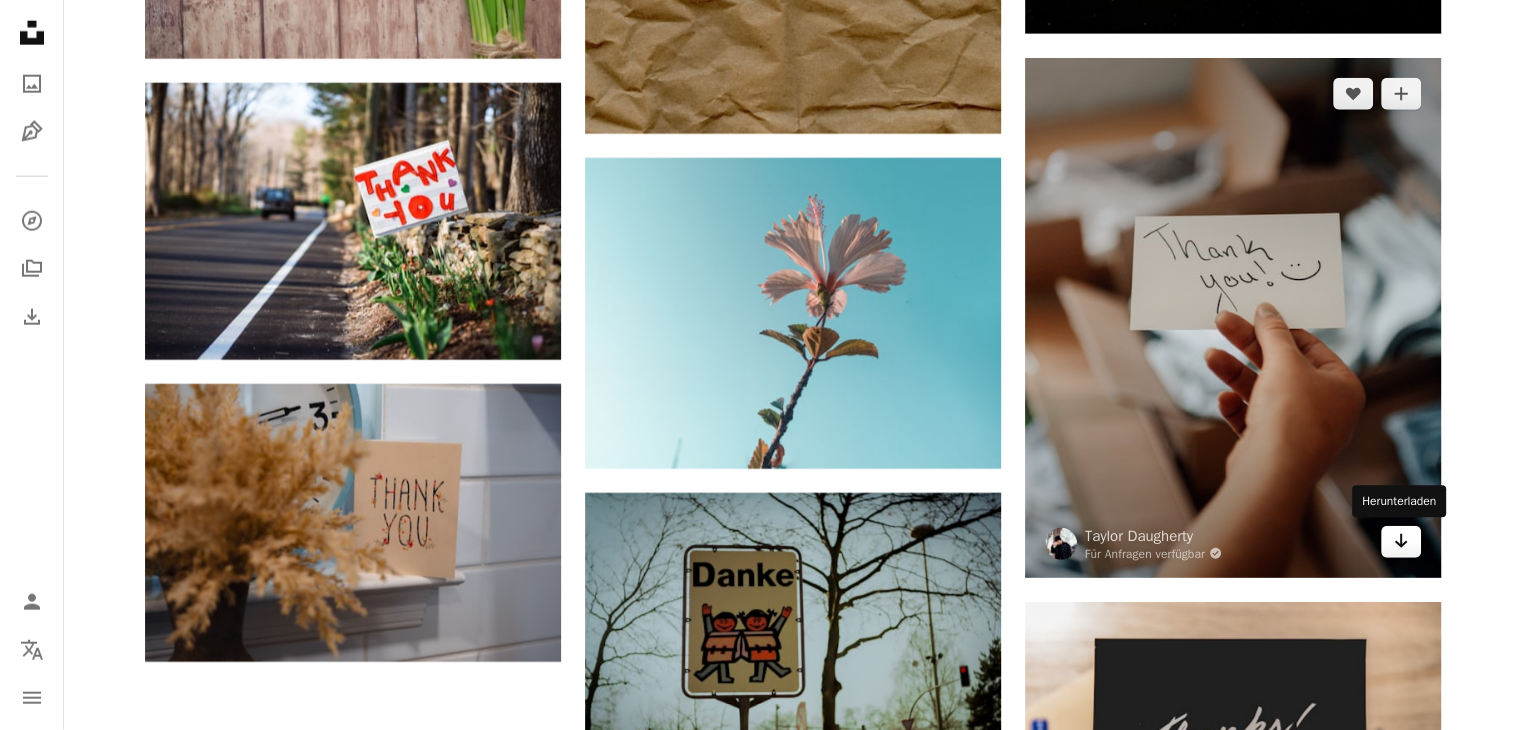 click on "Arrow pointing down" 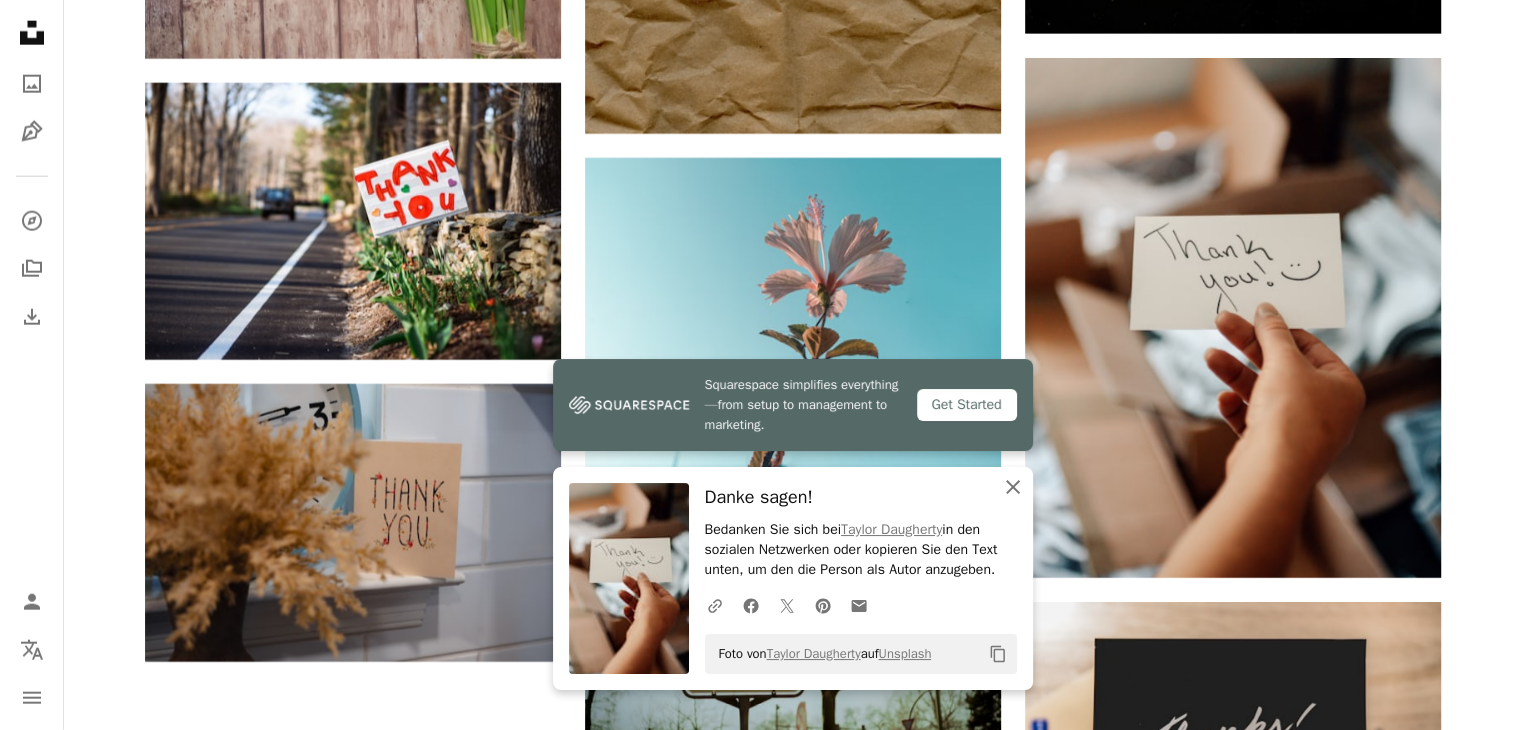 click 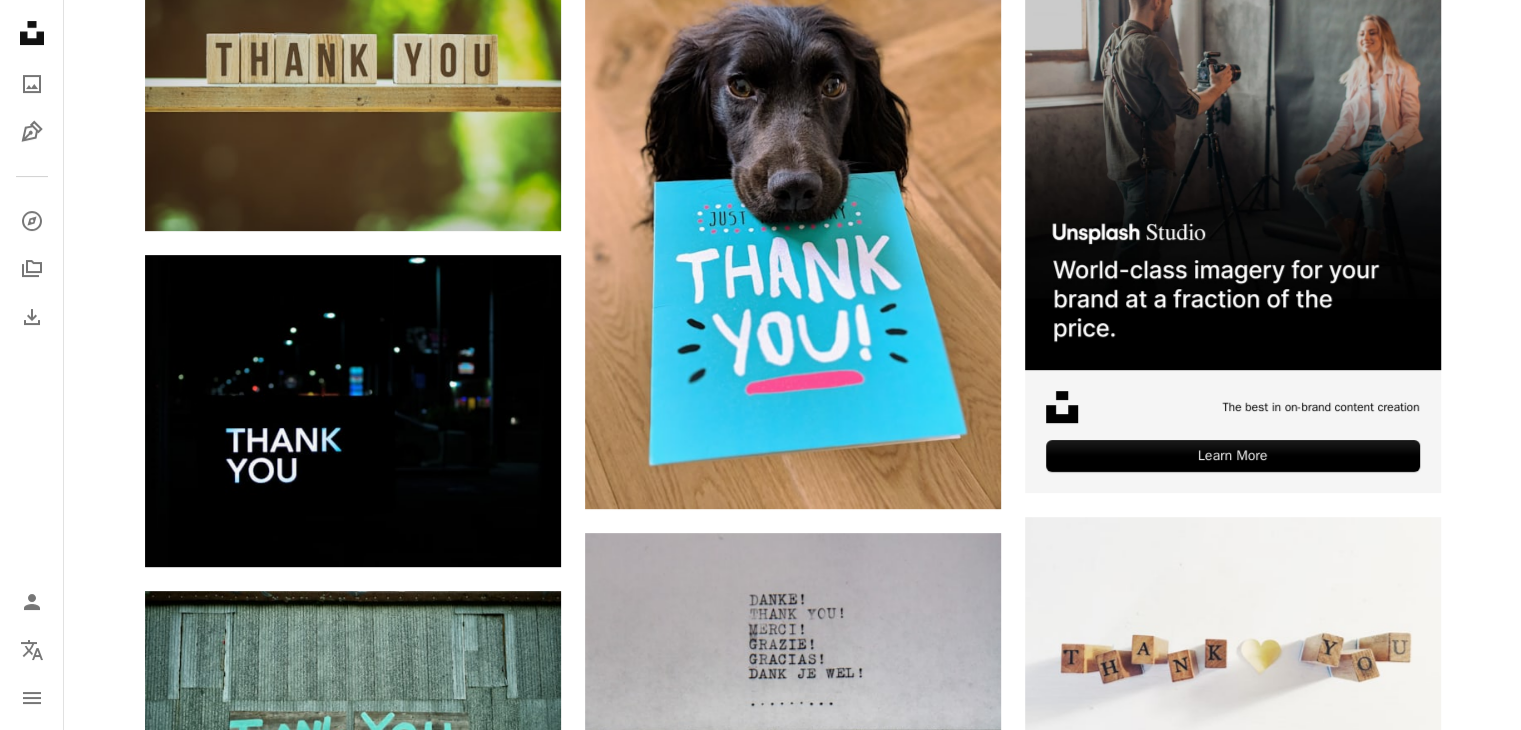 scroll, scrollTop: 0, scrollLeft: 0, axis: both 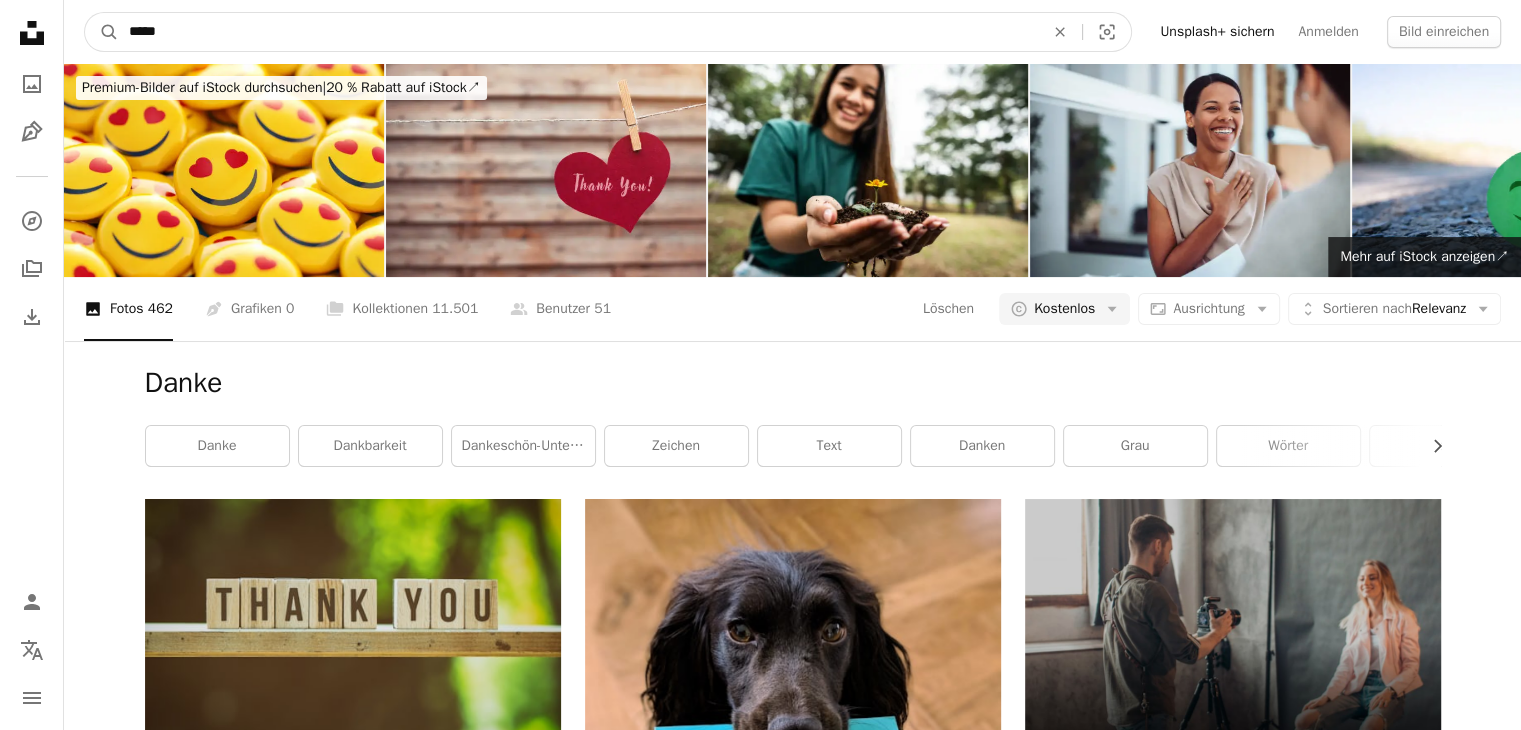 click on "*****" at bounding box center (578, 32) 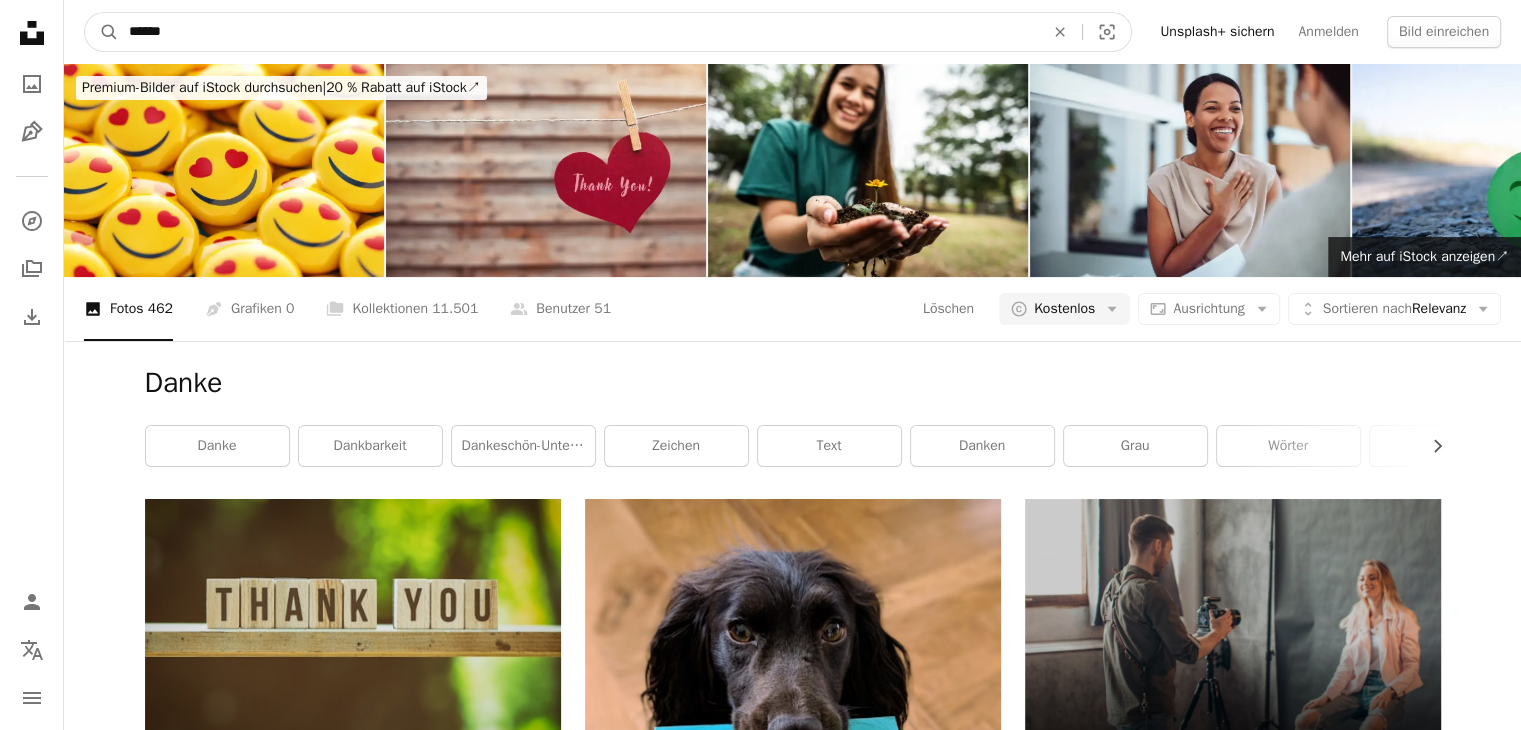 type on "******" 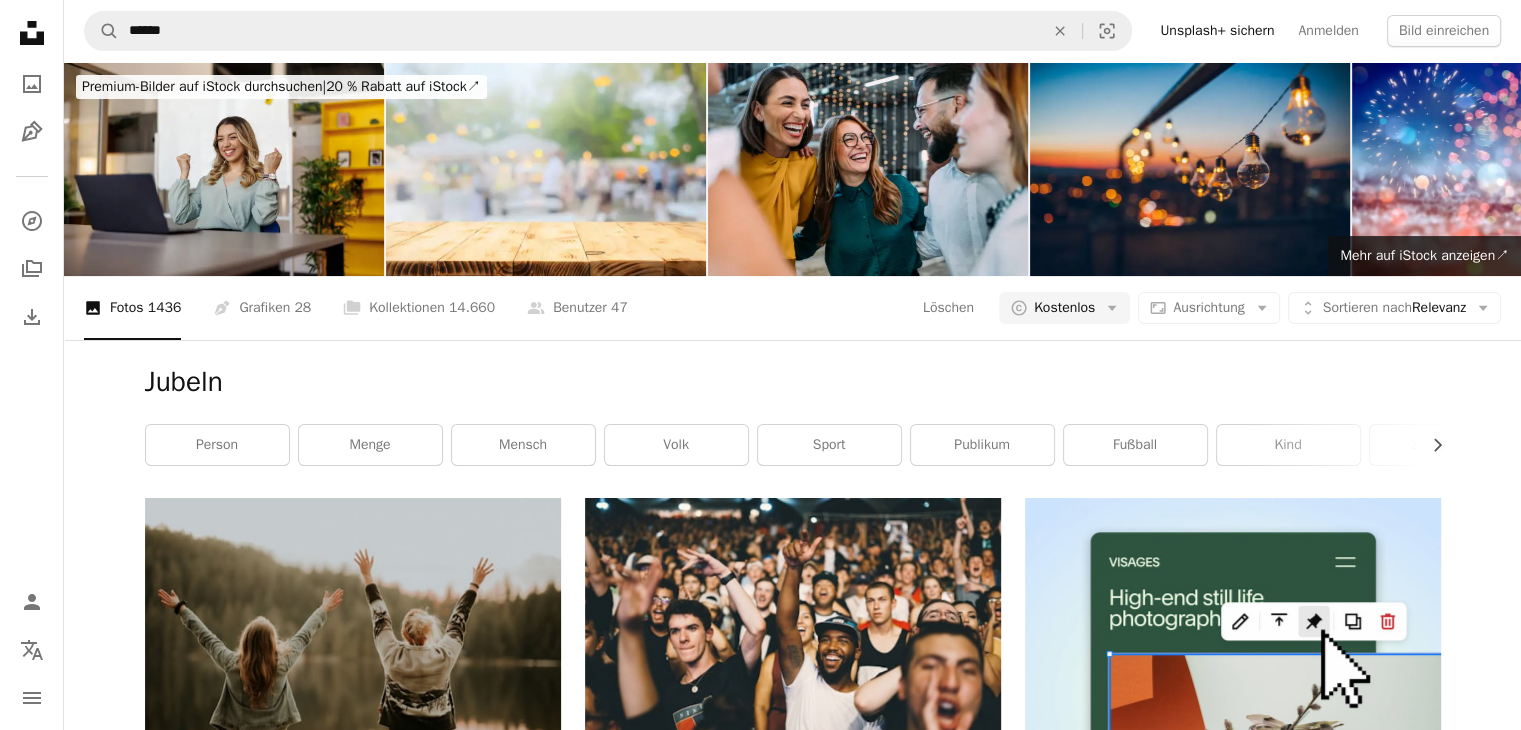 scroll, scrollTop: 0, scrollLeft: 0, axis: both 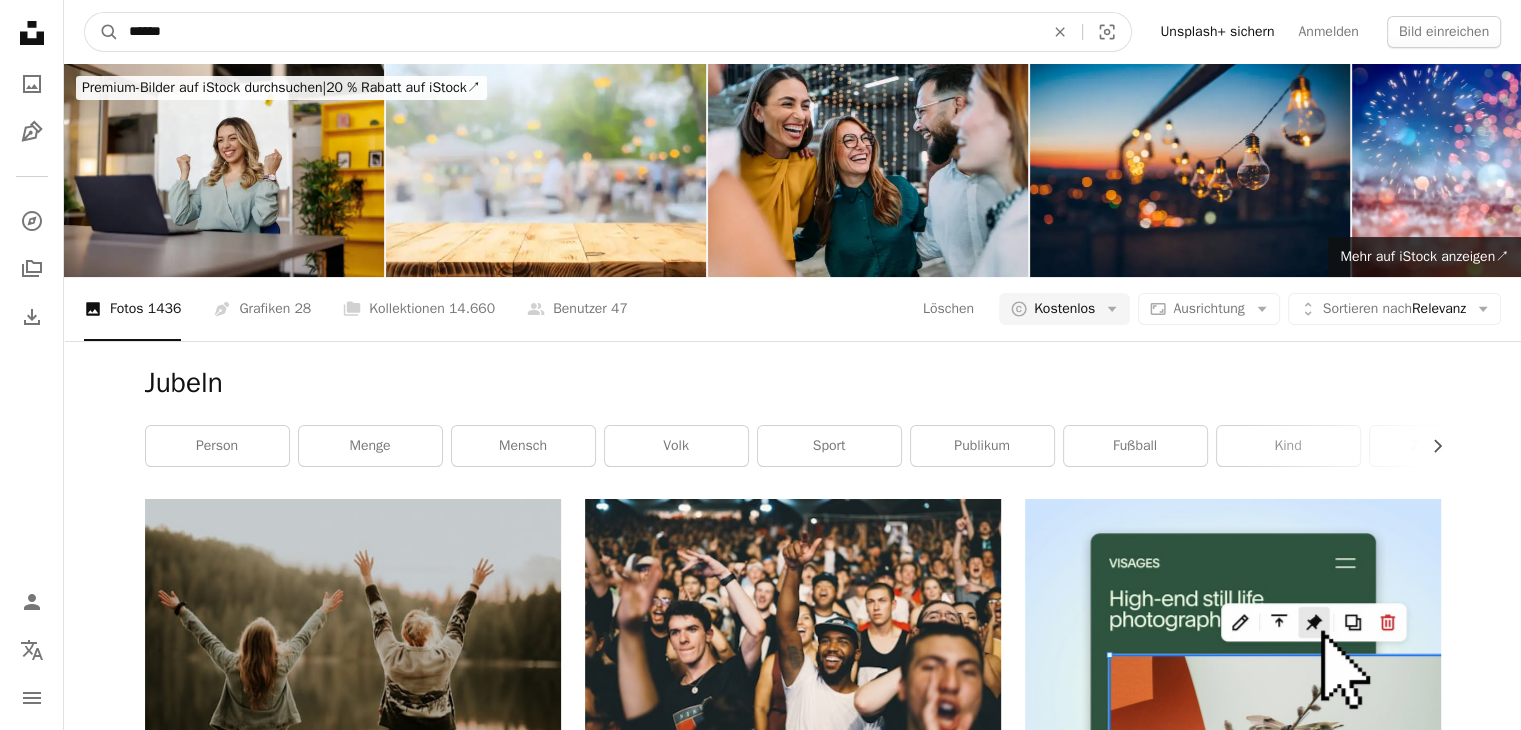 drag, startPoint x: 204, startPoint y: 32, endPoint x: 41, endPoint y: -21, distance: 171.40012 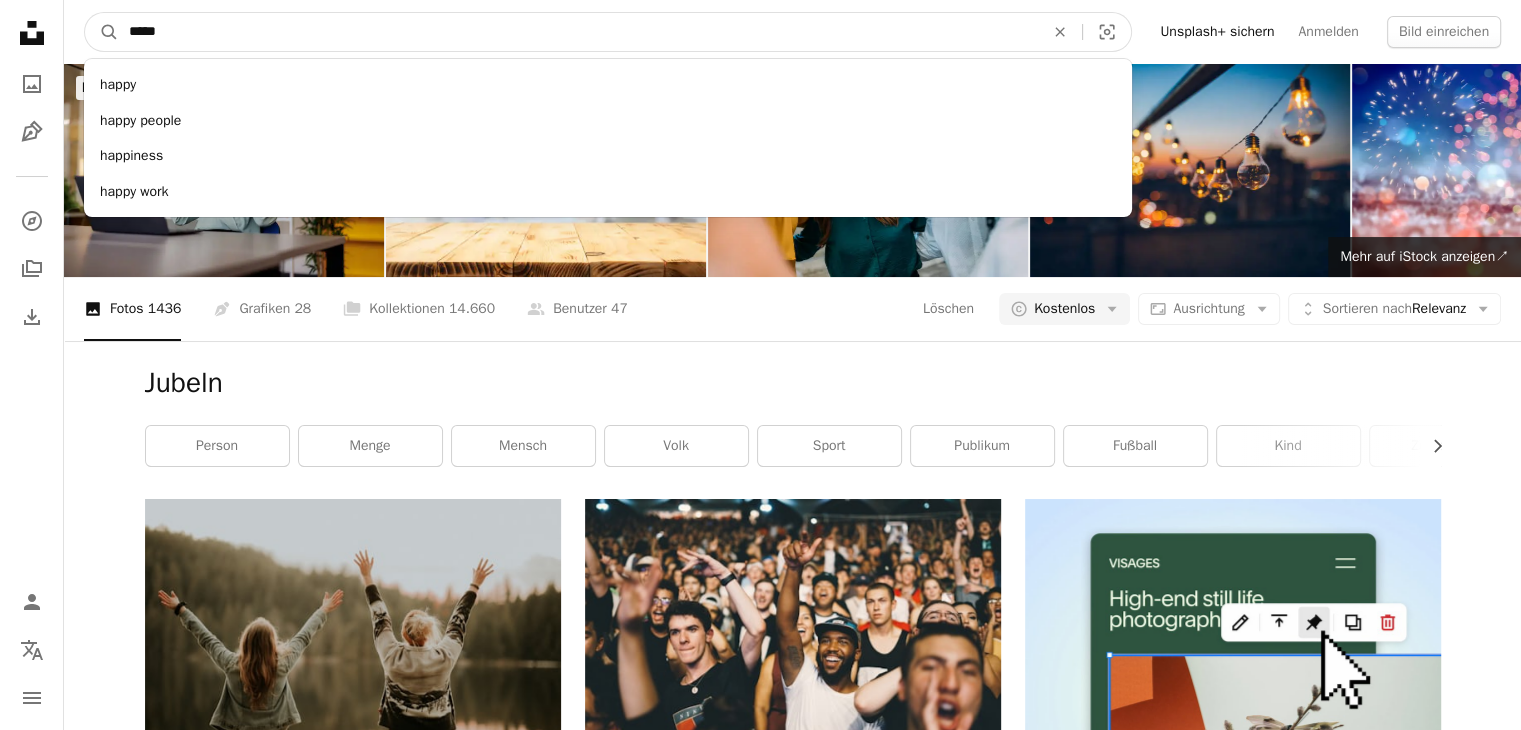 type on "*****" 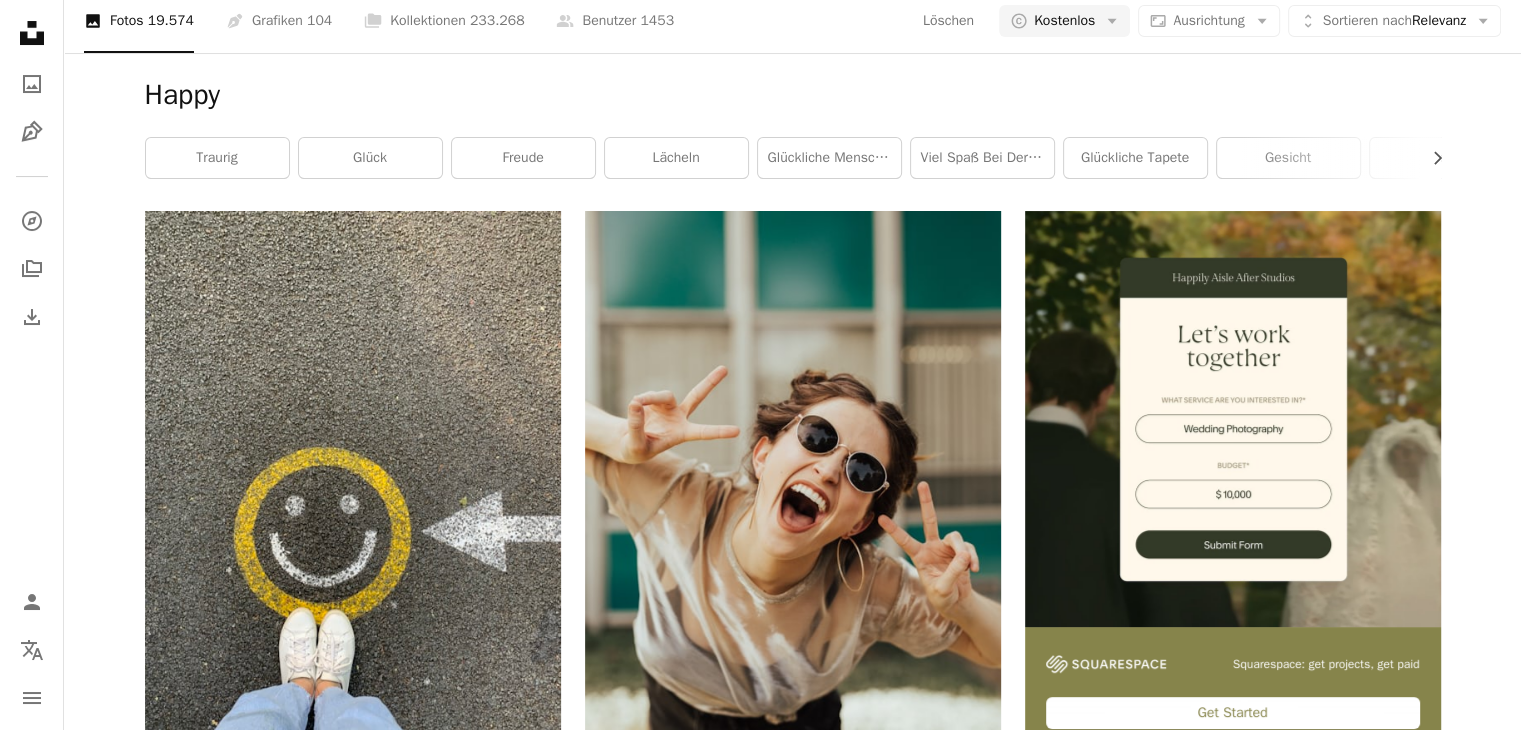 scroll, scrollTop: 0, scrollLeft: 0, axis: both 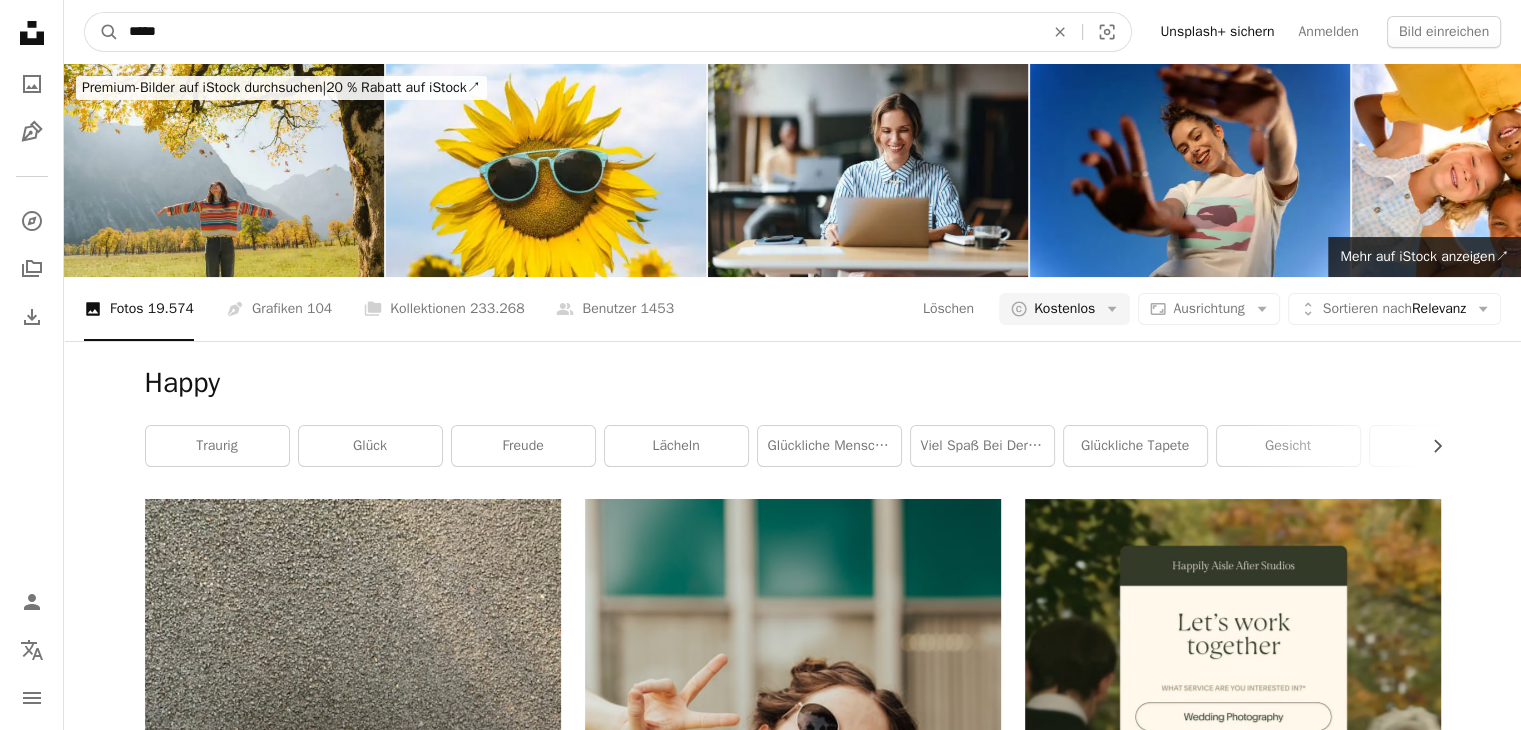 drag, startPoint x: 195, startPoint y: 49, endPoint x: 0, endPoint y: -1, distance: 201.30823 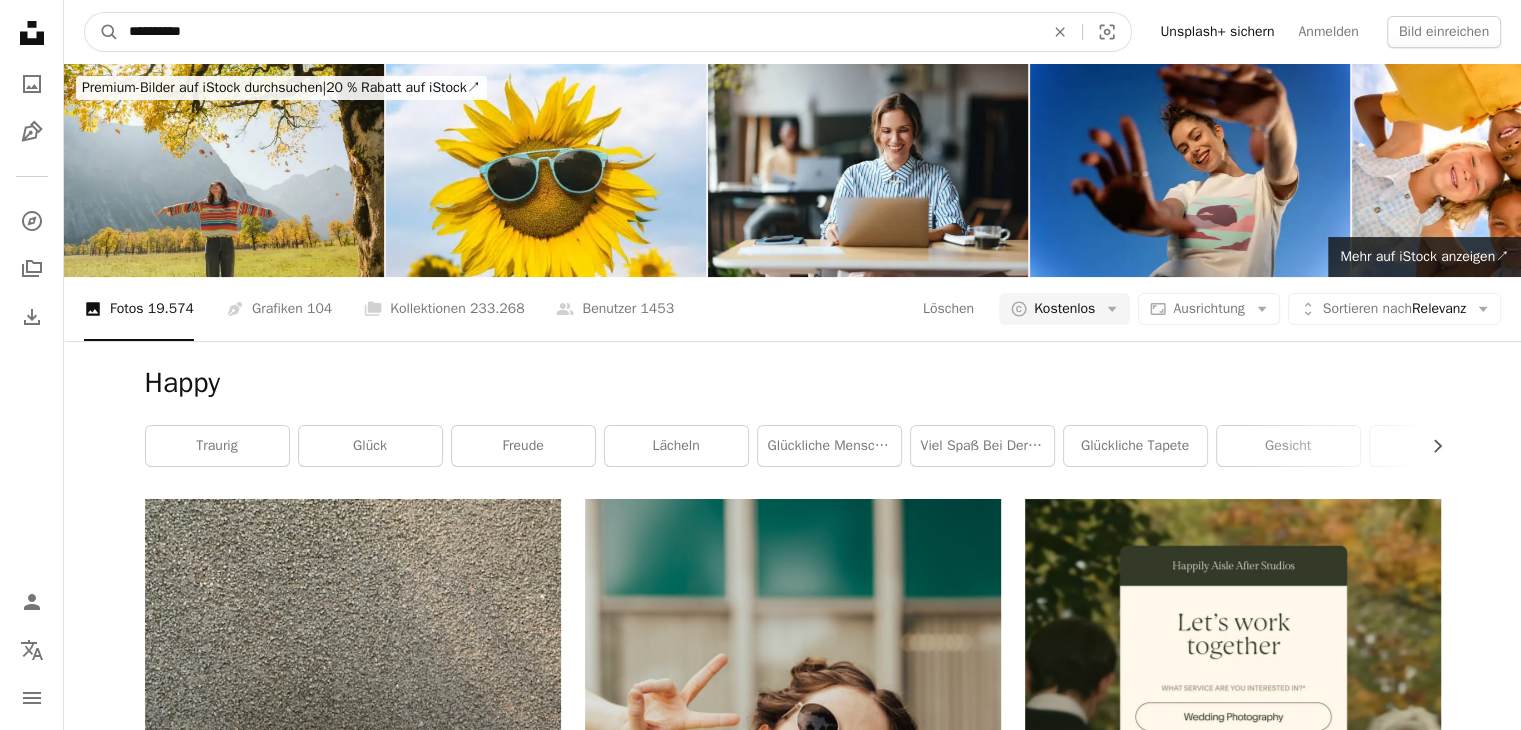 type on "**********" 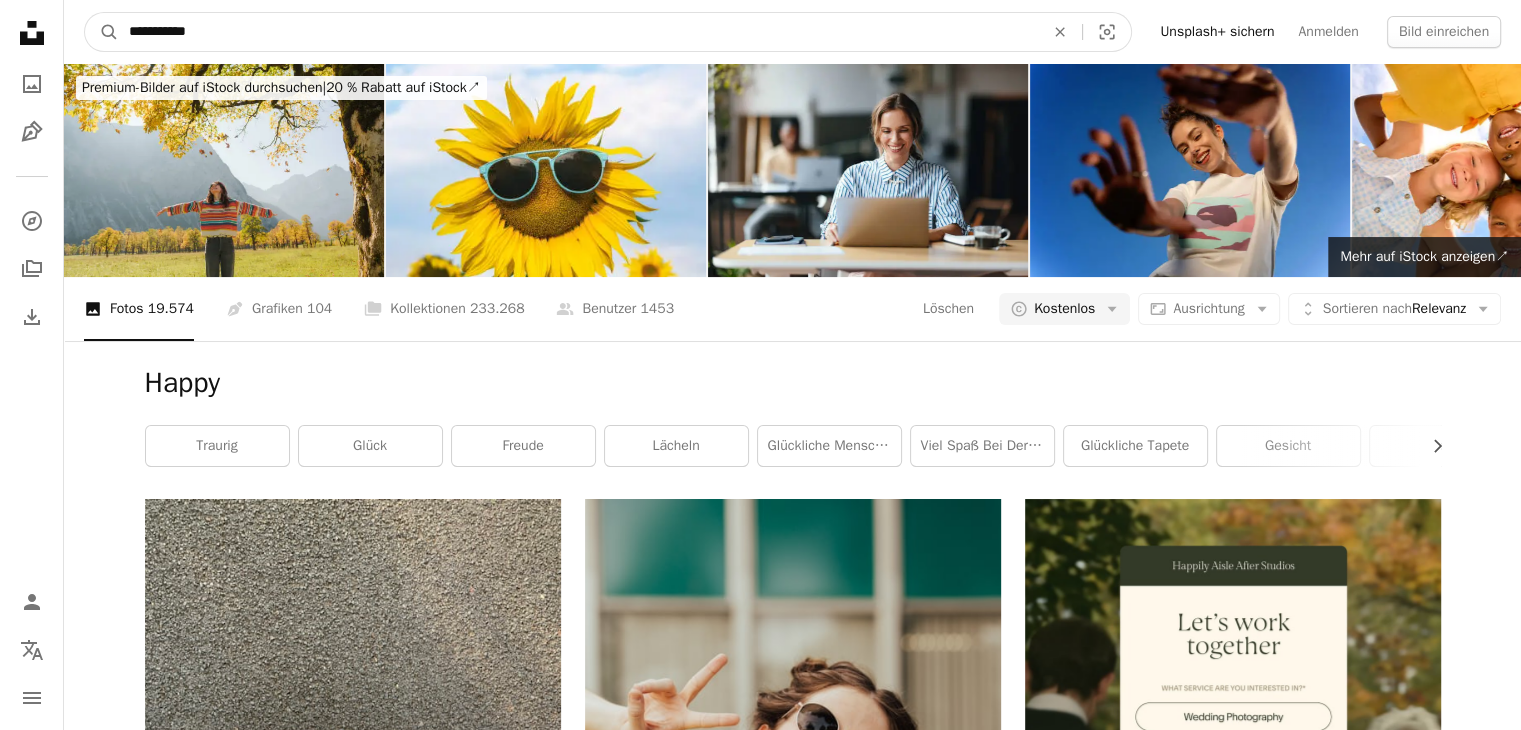 click on "A magnifying glass" at bounding box center (102, 32) 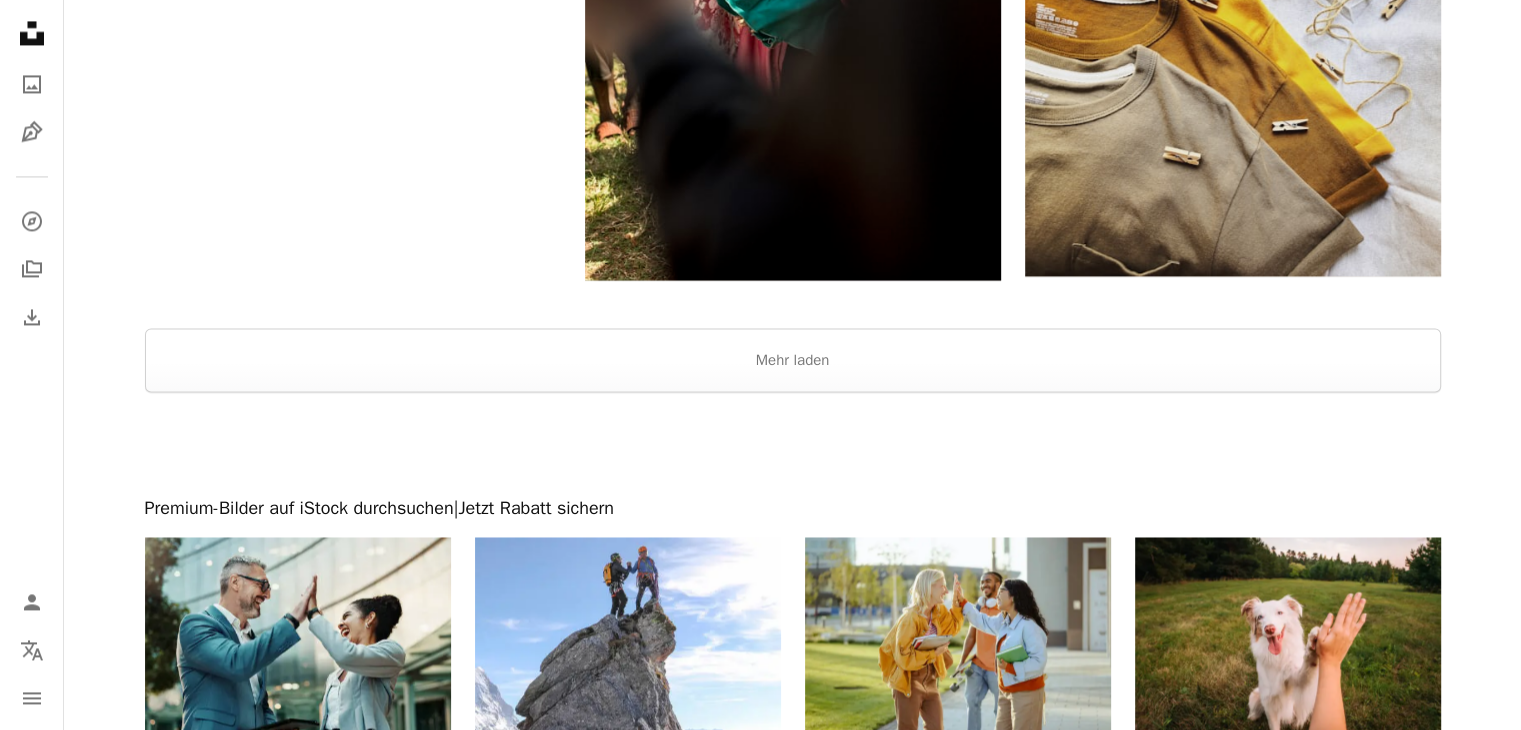 scroll, scrollTop: 3200, scrollLeft: 0, axis: vertical 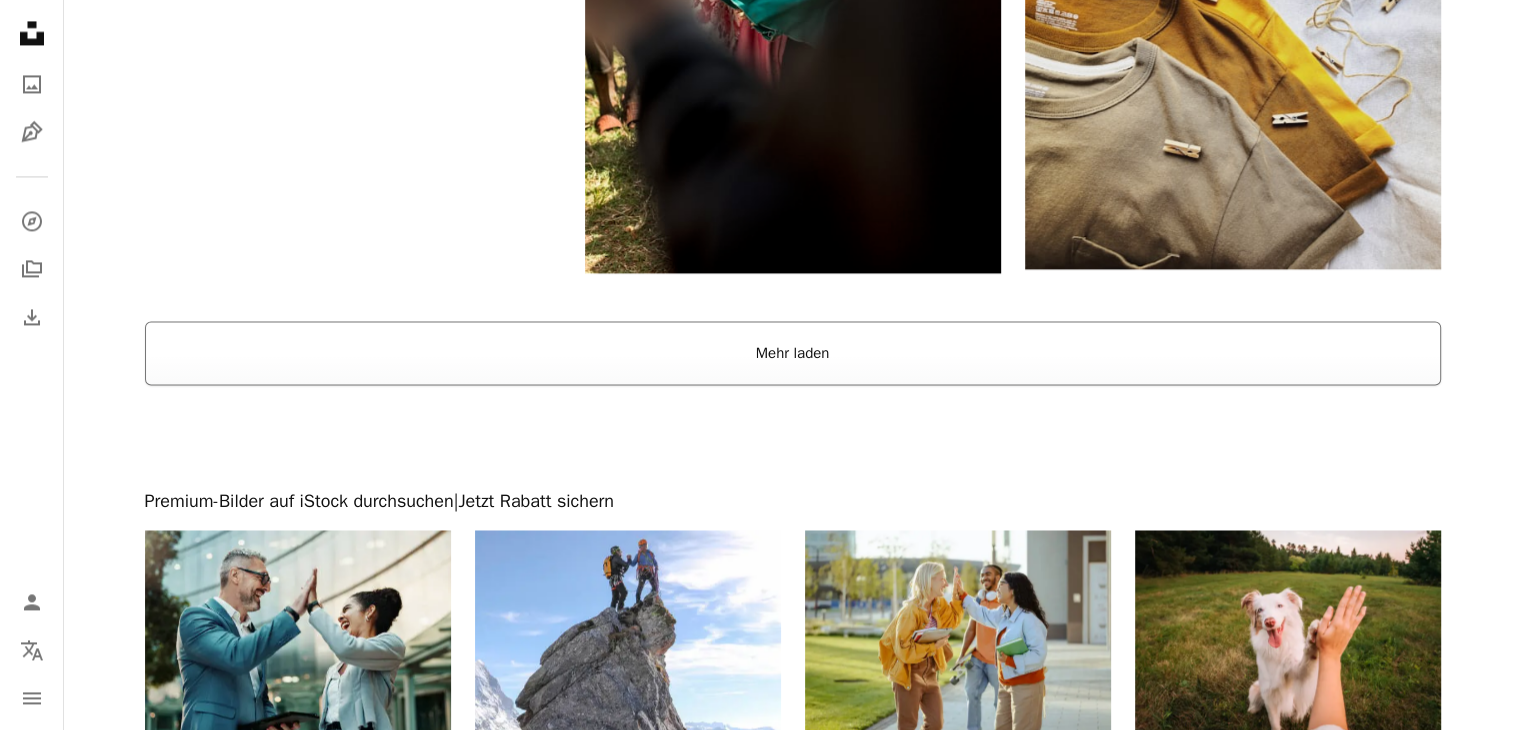 click on "Mehr laden" at bounding box center (793, 353) 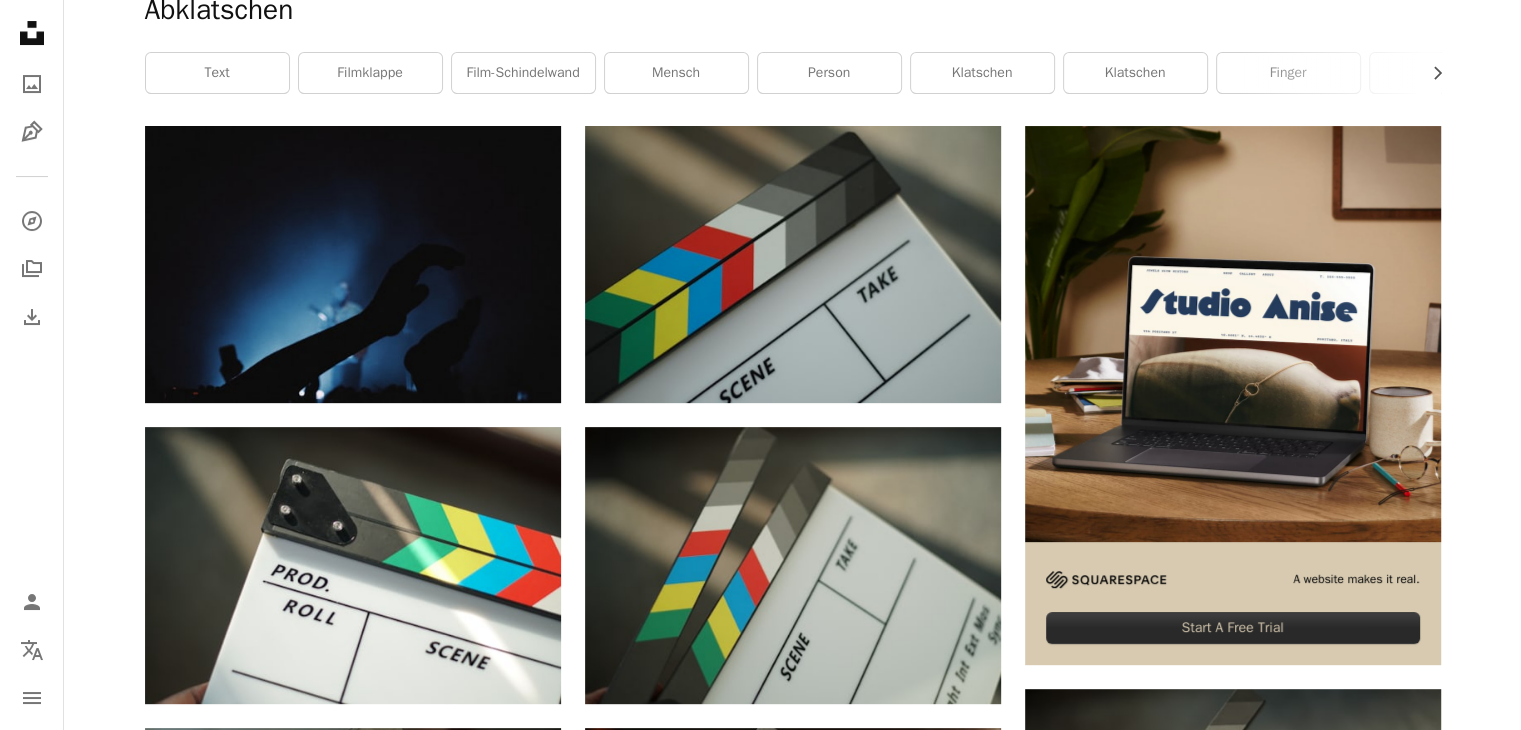 scroll, scrollTop: 0, scrollLeft: 0, axis: both 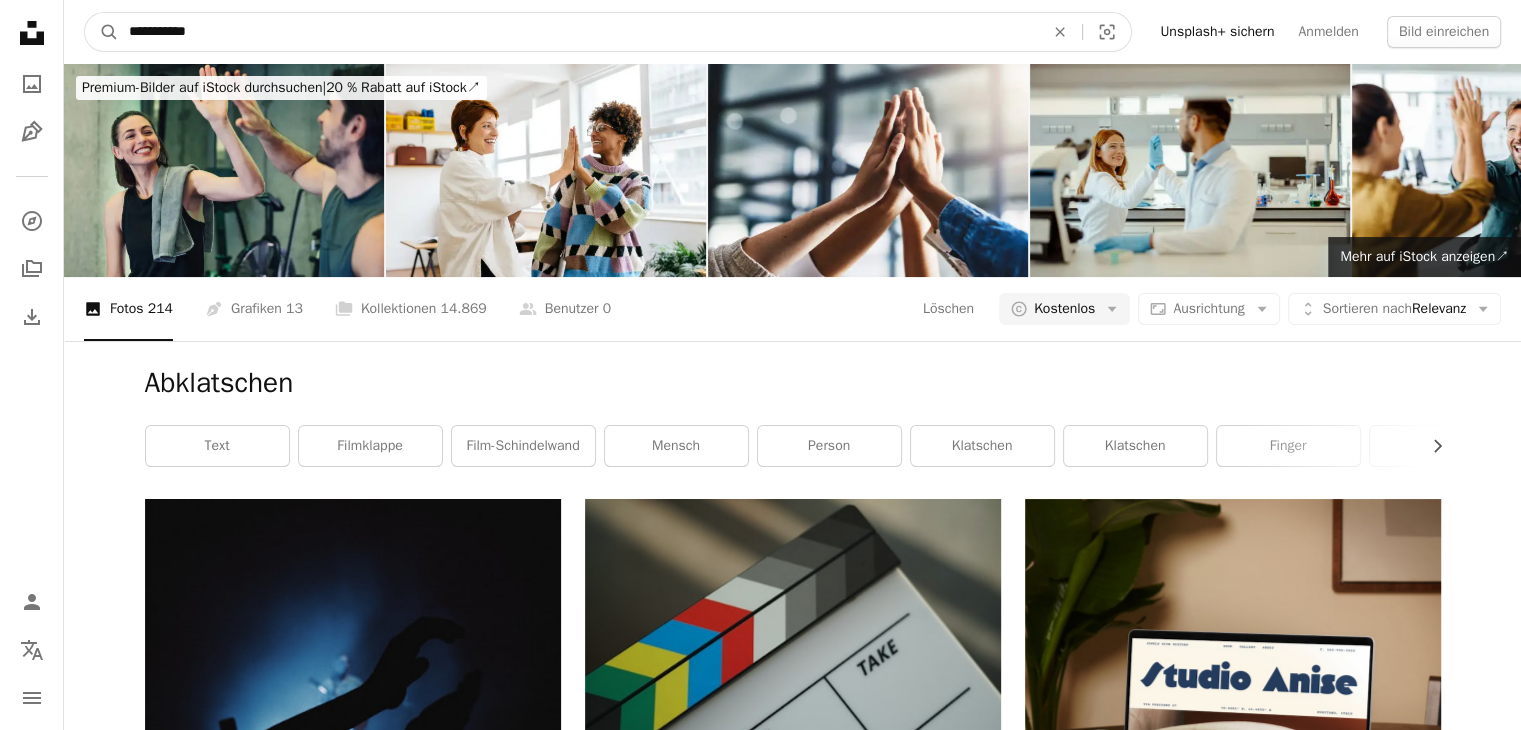 click on "**********" at bounding box center (578, 32) 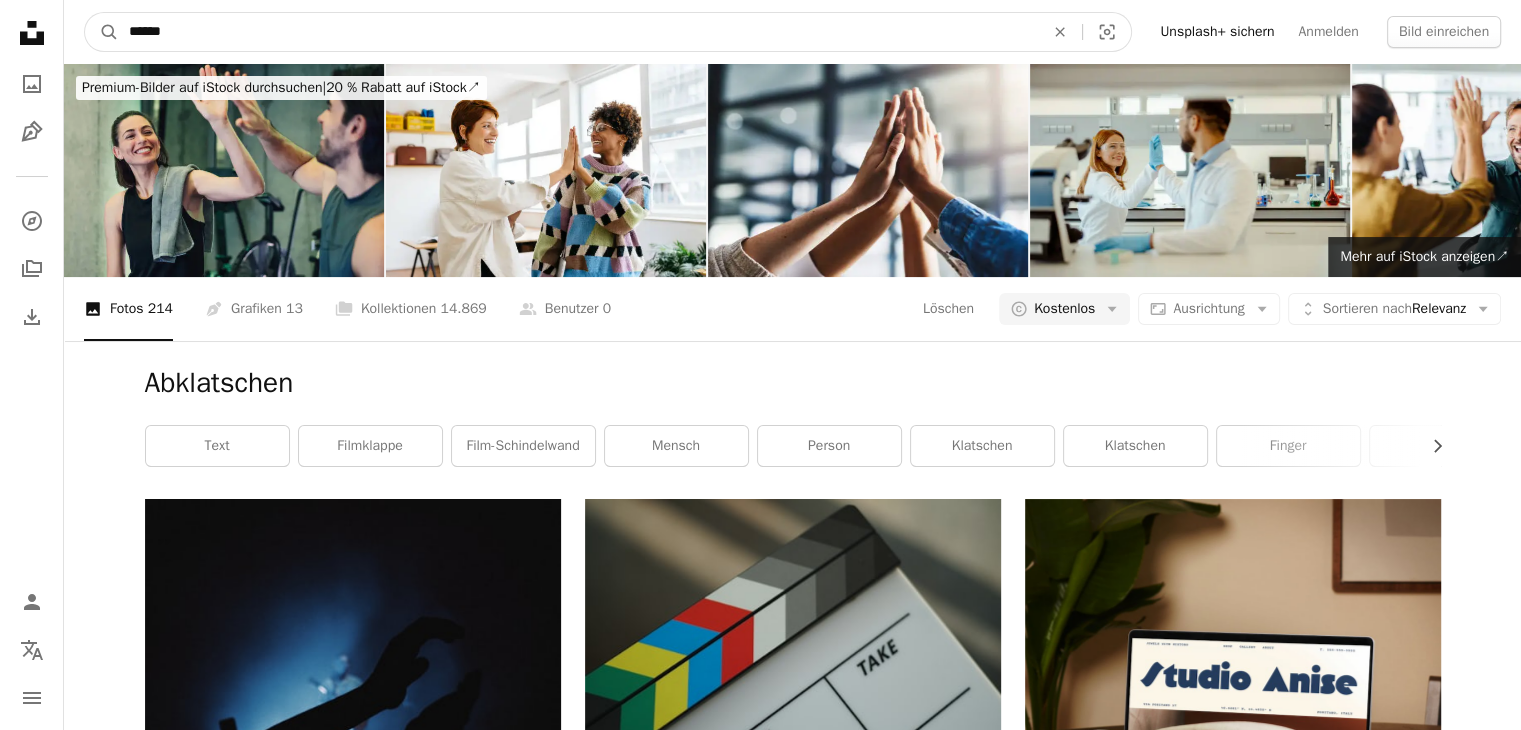 type on "******" 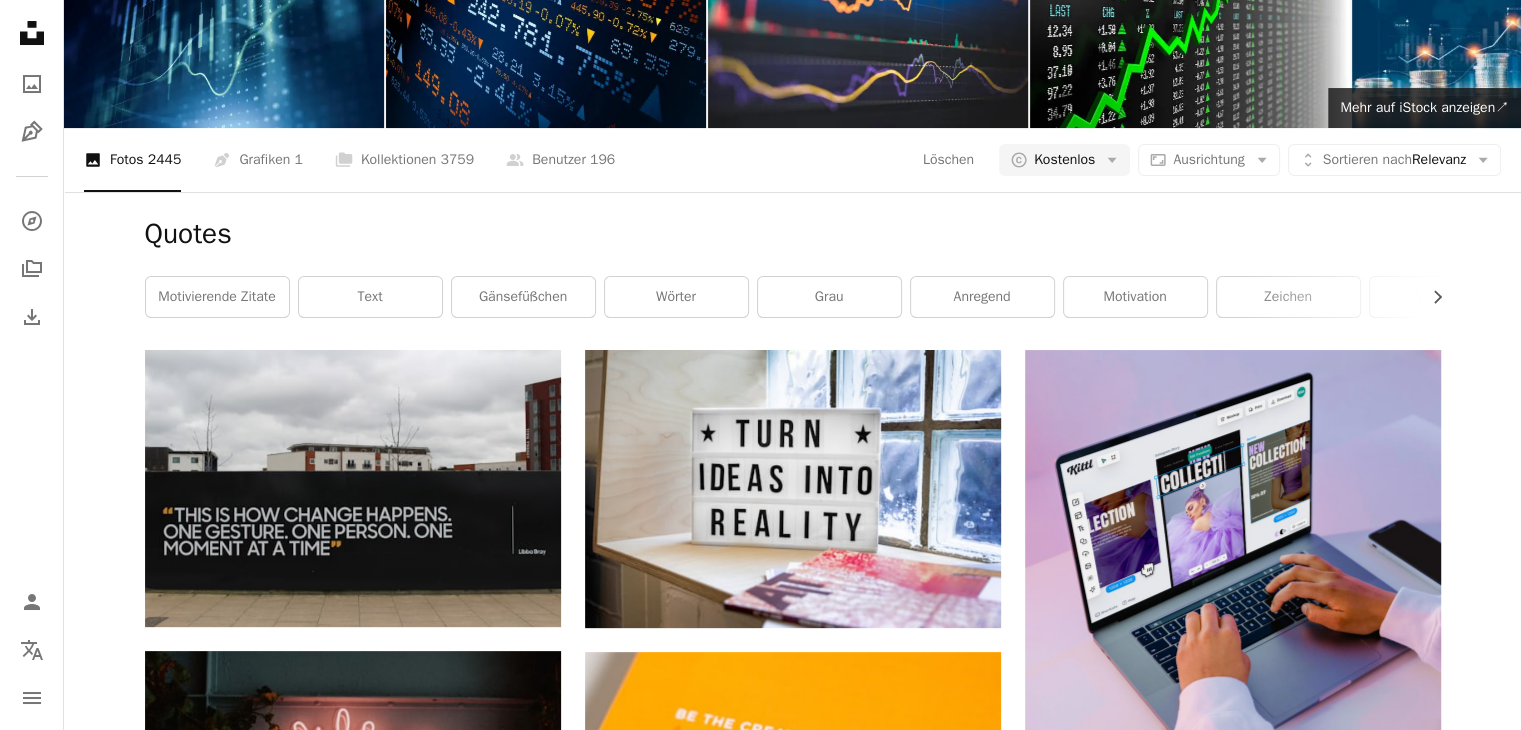 scroll, scrollTop: 300, scrollLeft: 0, axis: vertical 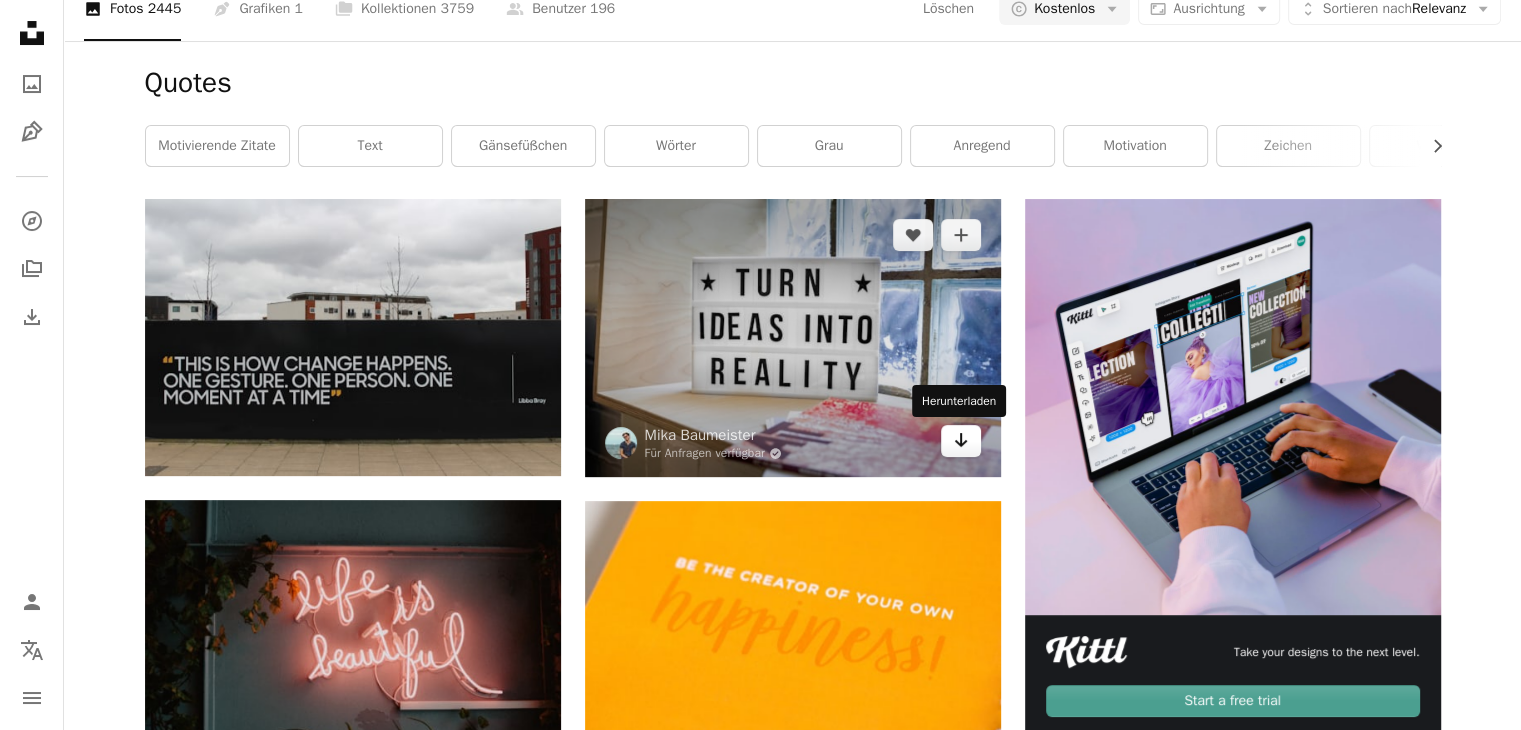 click on "Arrow pointing down" at bounding box center [961, 441] 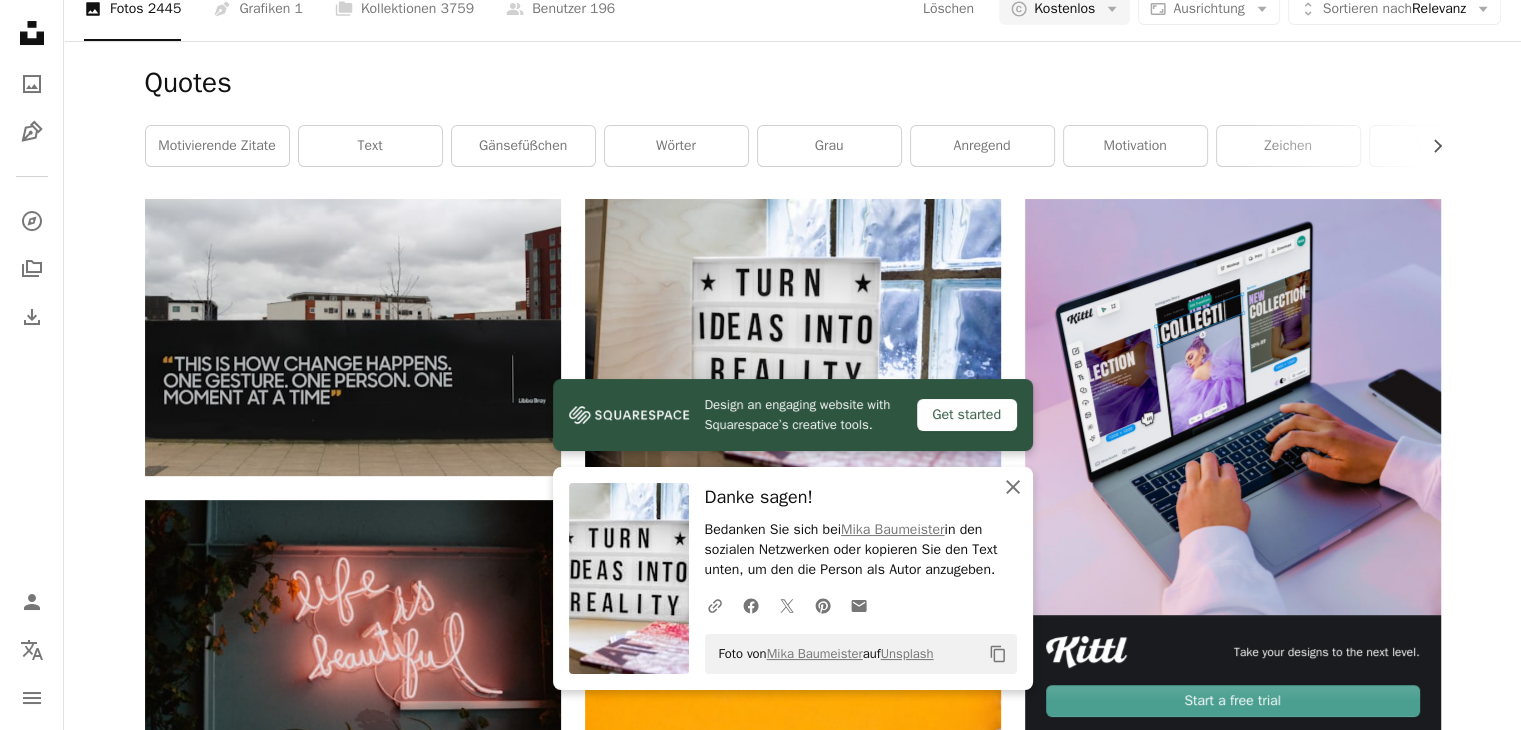 click 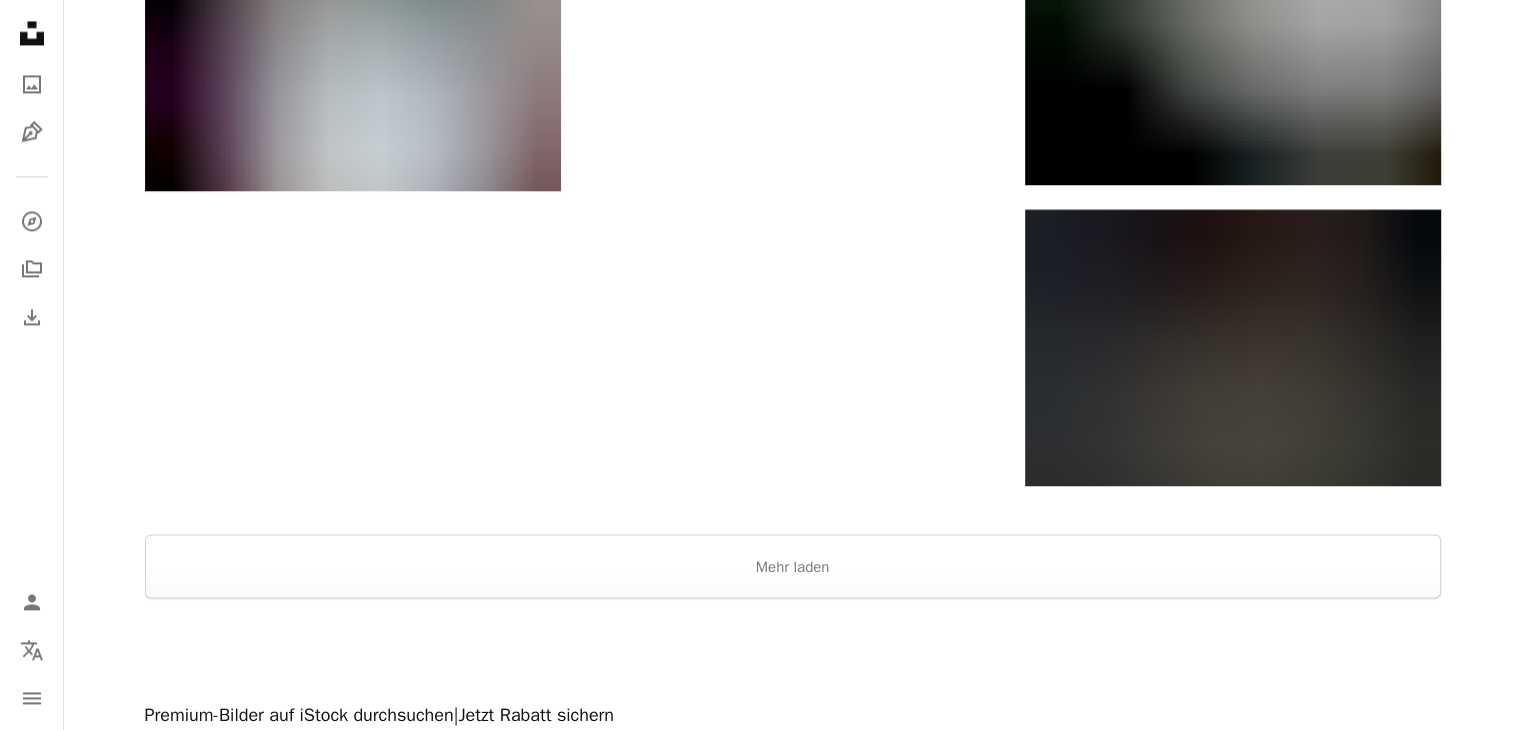 scroll, scrollTop: 3257, scrollLeft: 0, axis: vertical 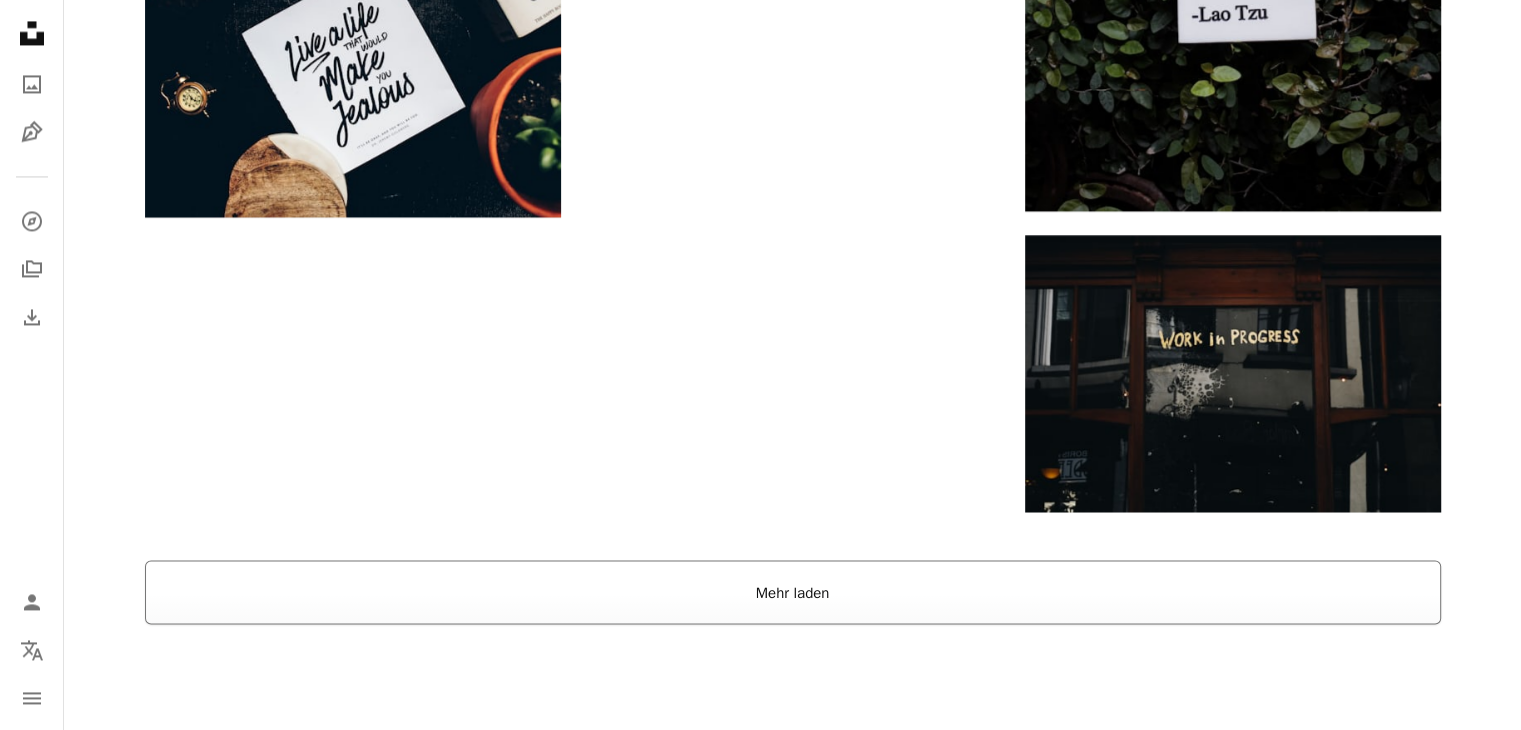 click on "Mehr laden" at bounding box center [793, 592] 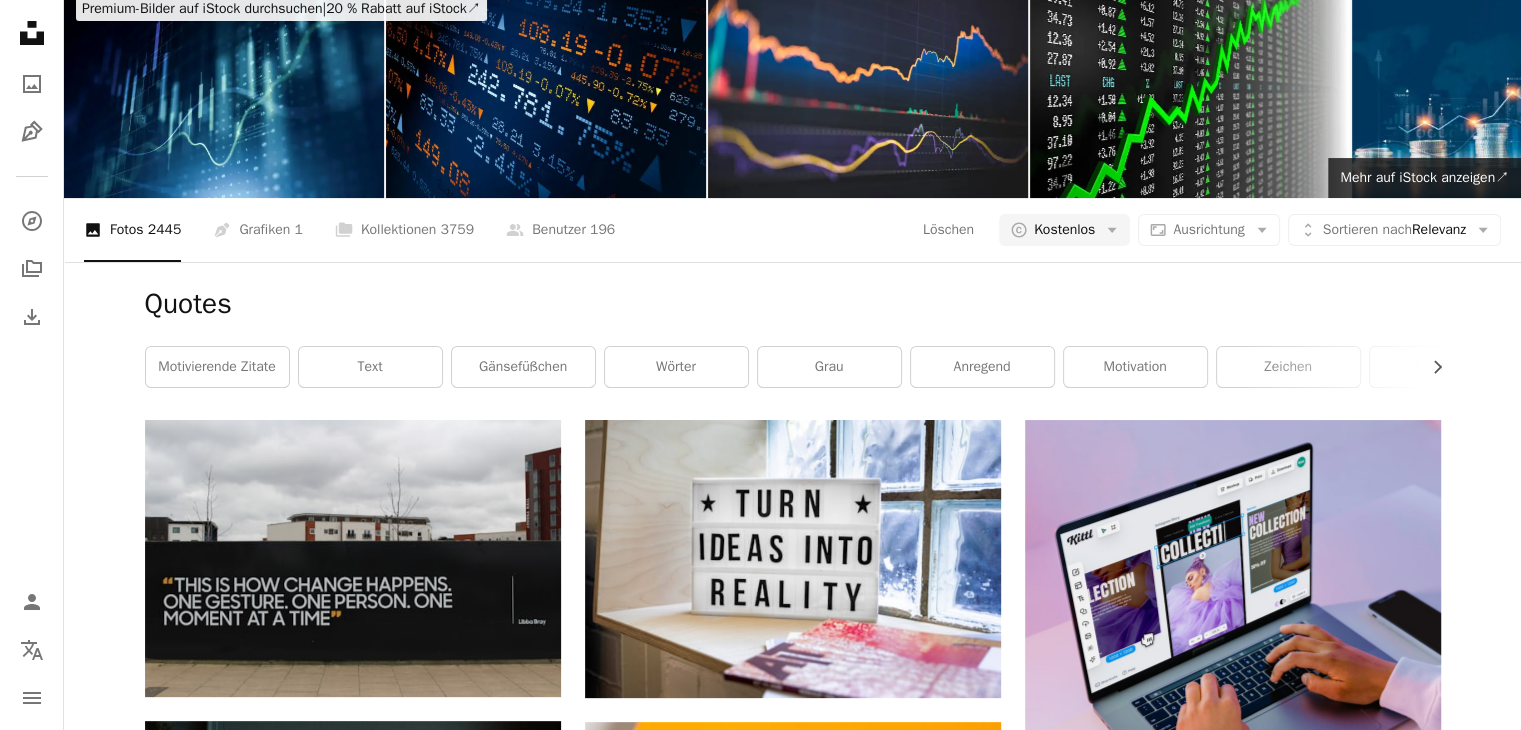 scroll, scrollTop: 0, scrollLeft: 0, axis: both 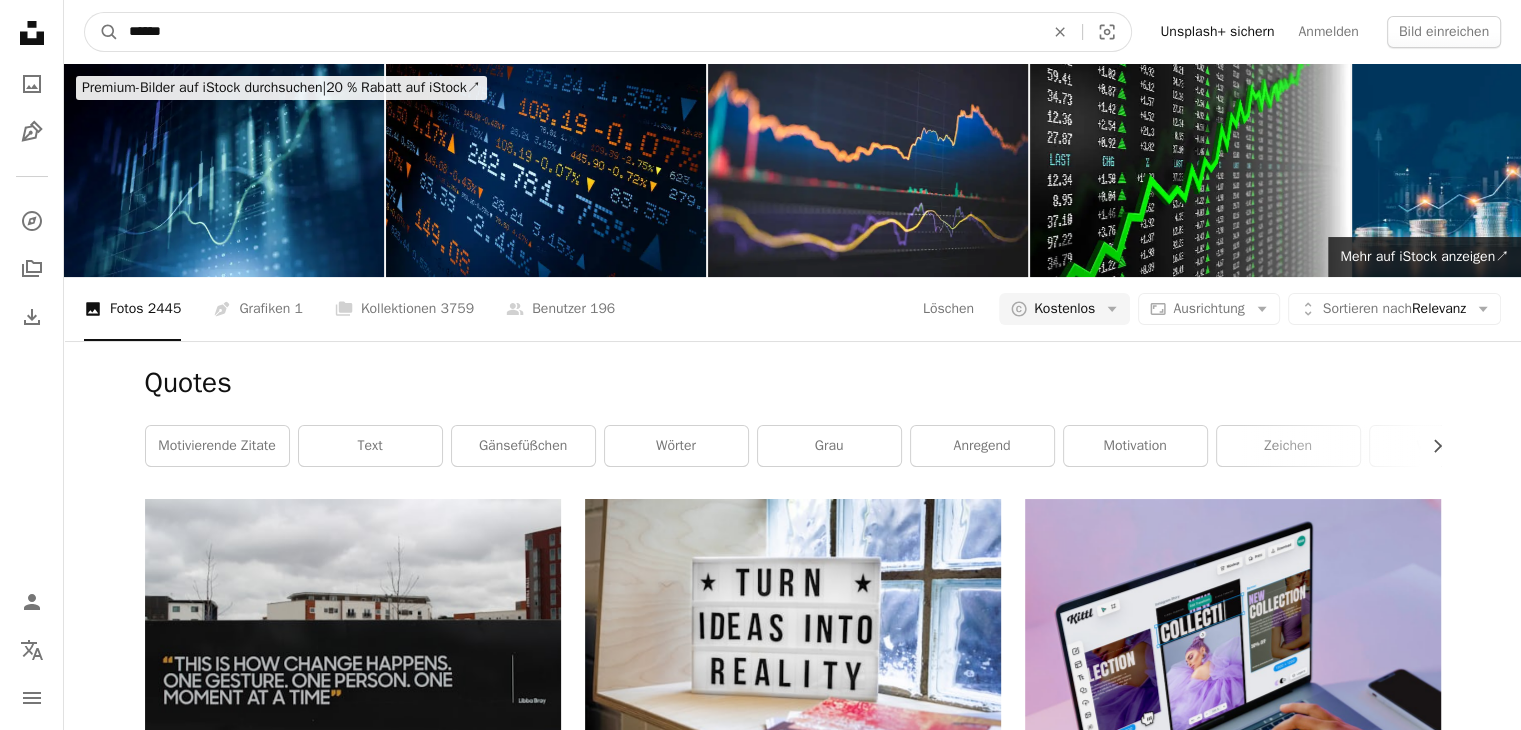 click on "******" at bounding box center (578, 32) 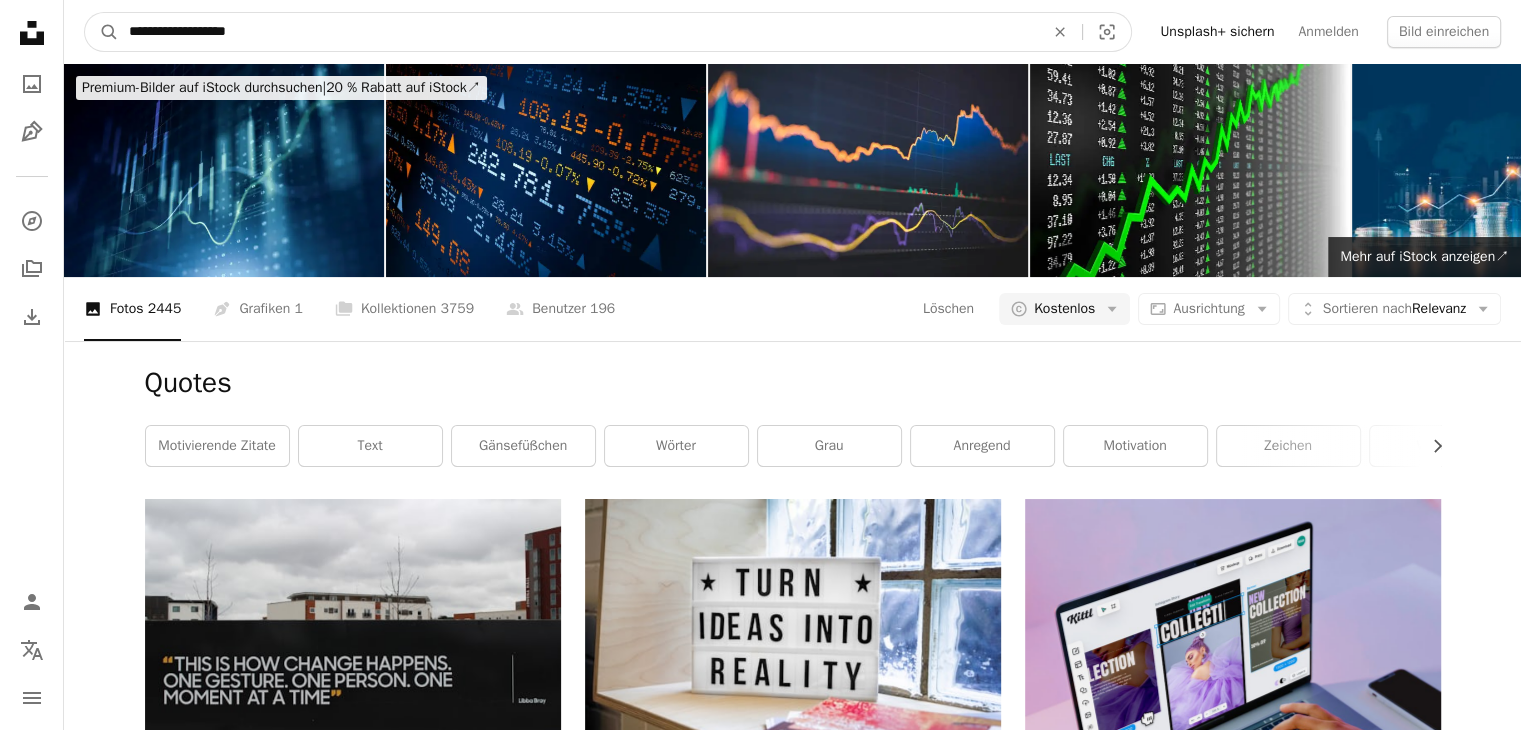 type on "**********" 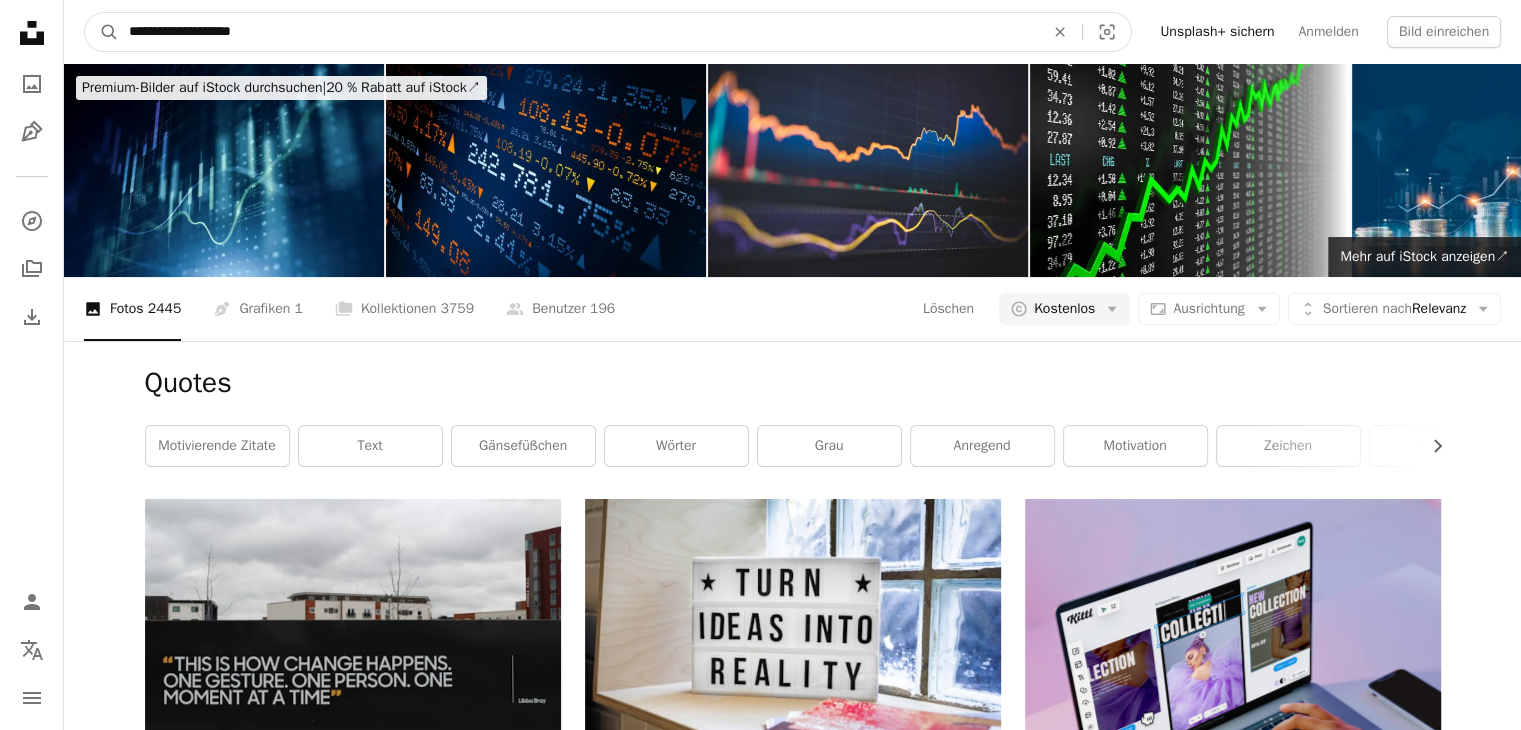 click on "A magnifying glass" at bounding box center (102, 32) 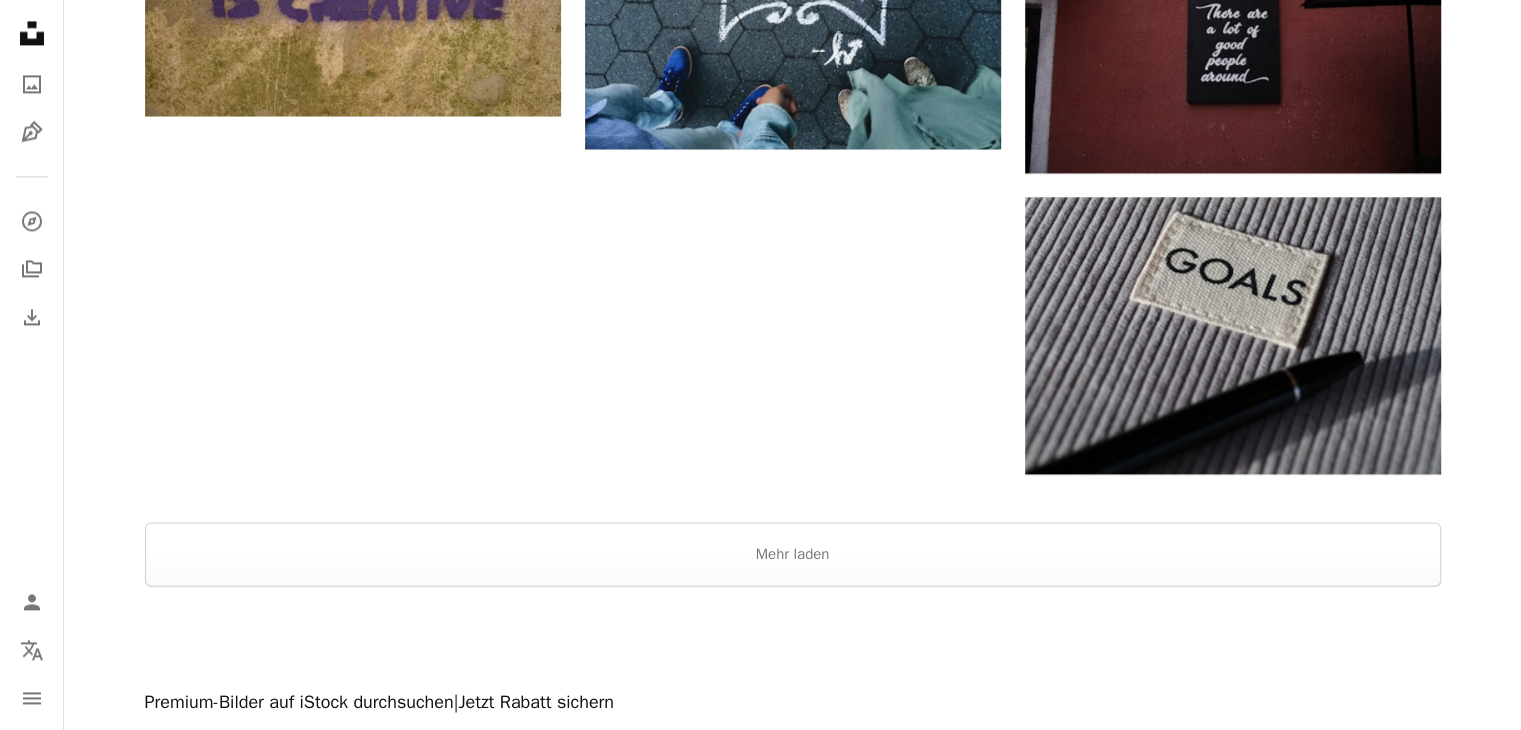 scroll, scrollTop: 3100, scrollLeft: 0, axis: vertical 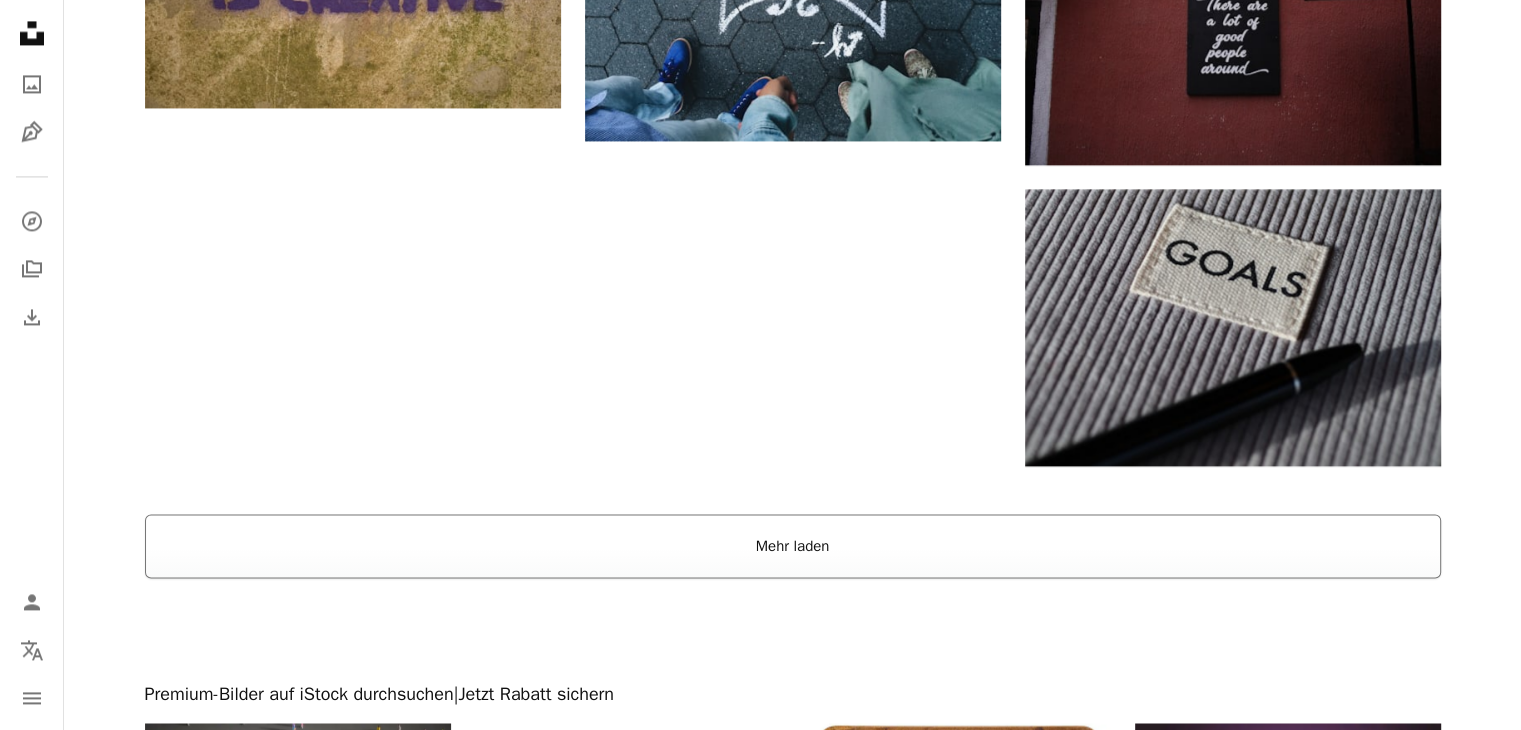 click on "Mehr laden" at bounding box center (793, 546) 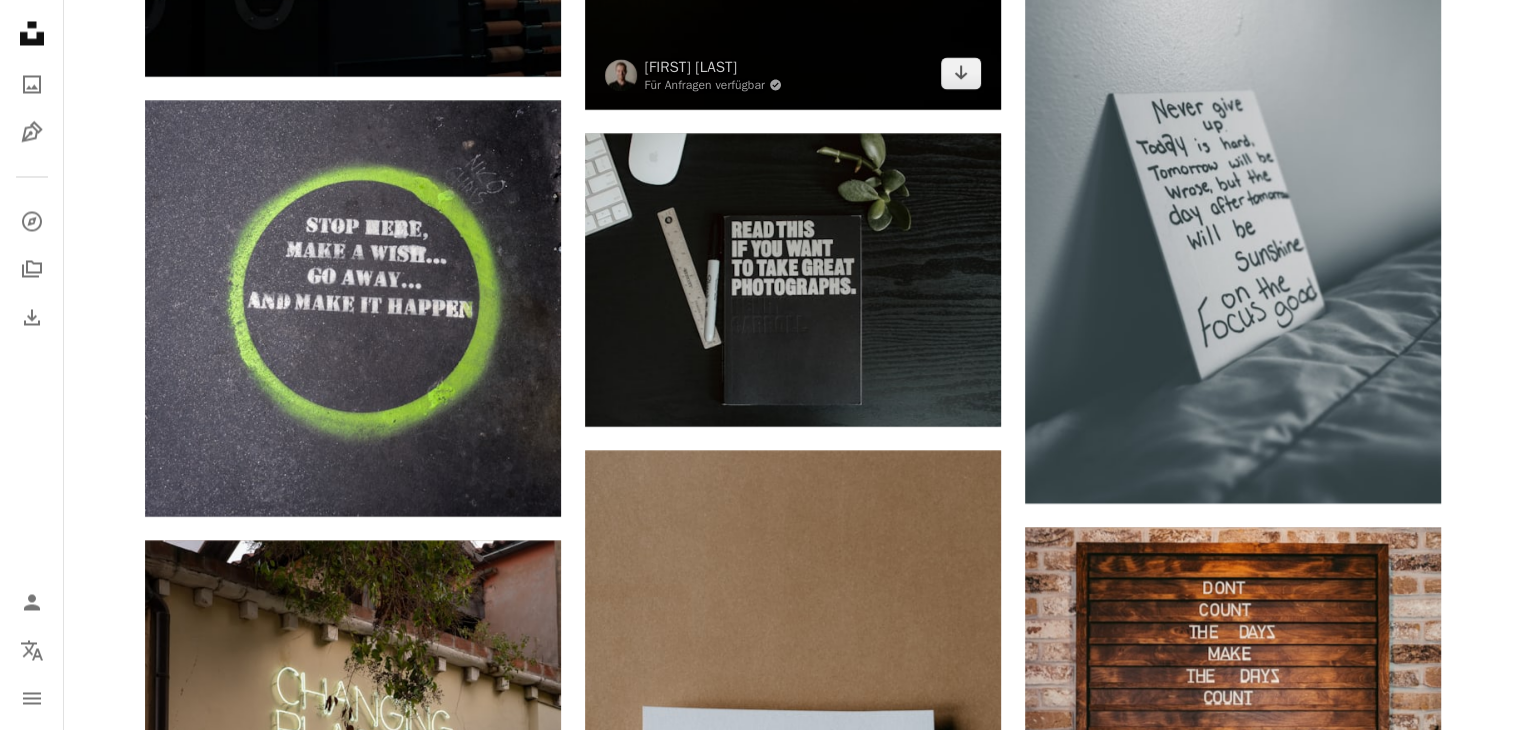 scroll, scrollTop: 3900, scrollLeft: 0, axis: vertical 